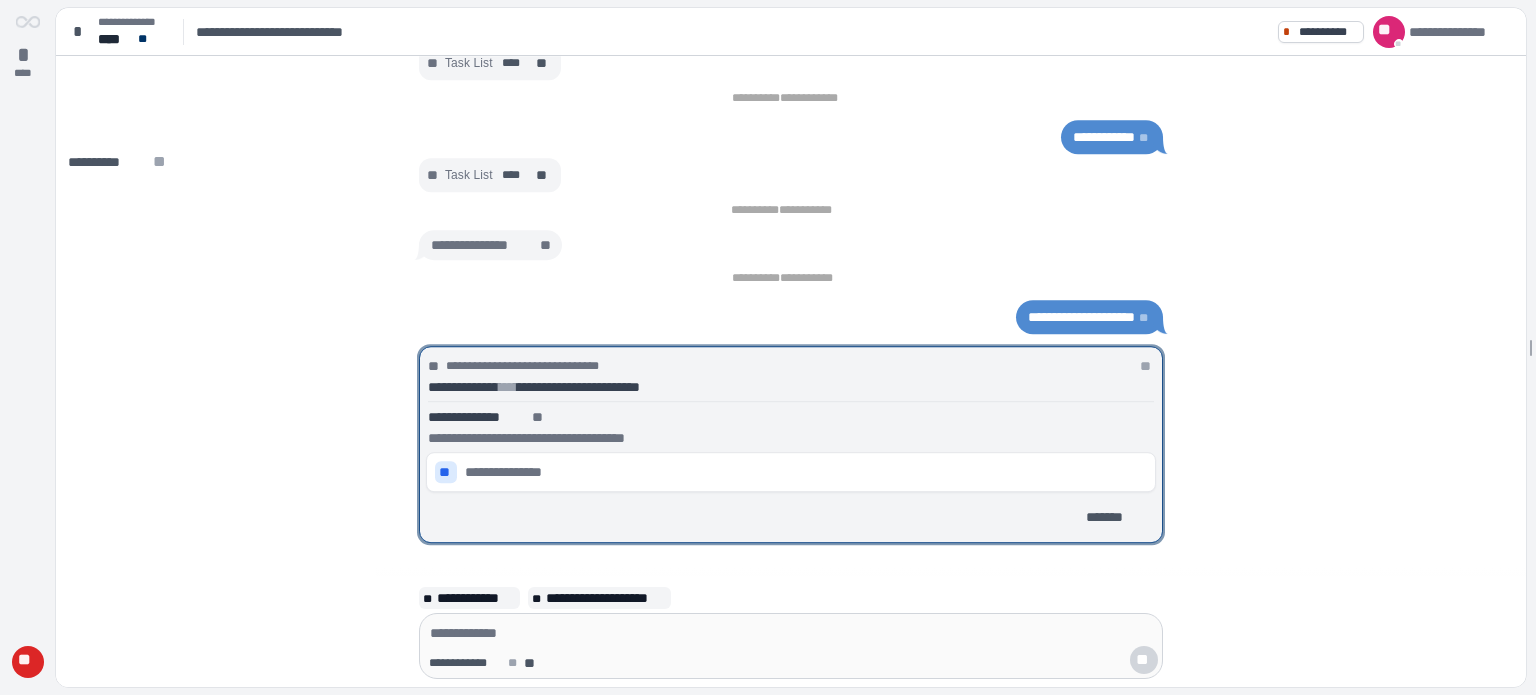 scroll, scrollTop: 0, scrollLeft: 0, axis: both 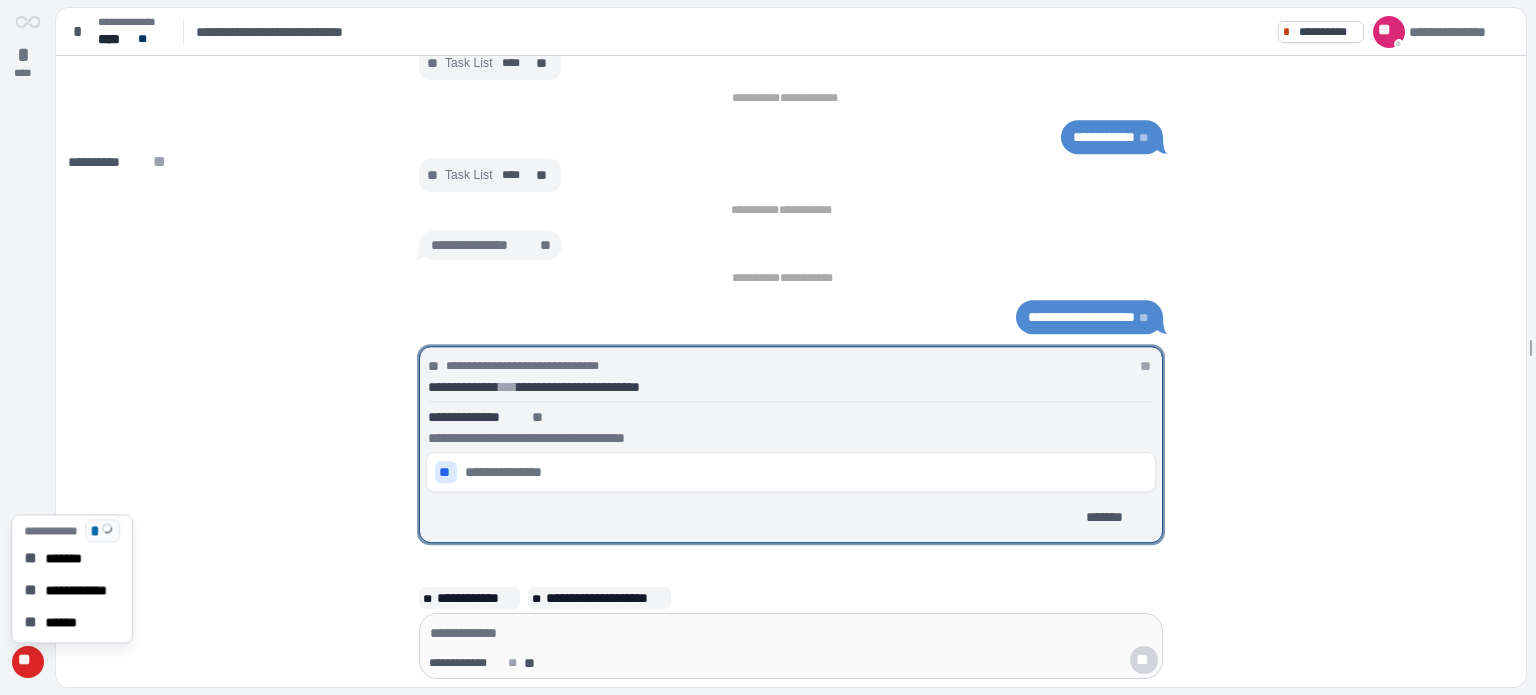 click on "**" at bounding box center (27, 662) 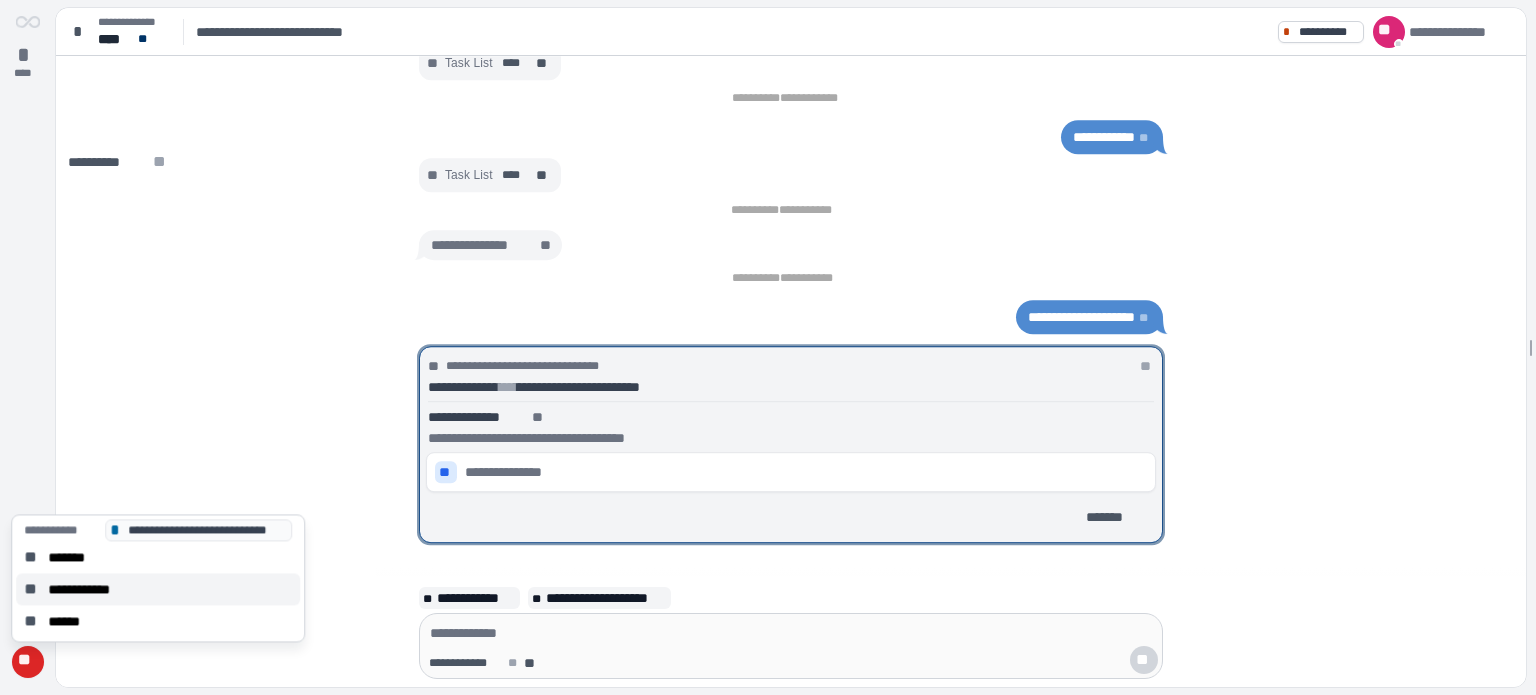click on "**********" at bounding box center [89, 589] 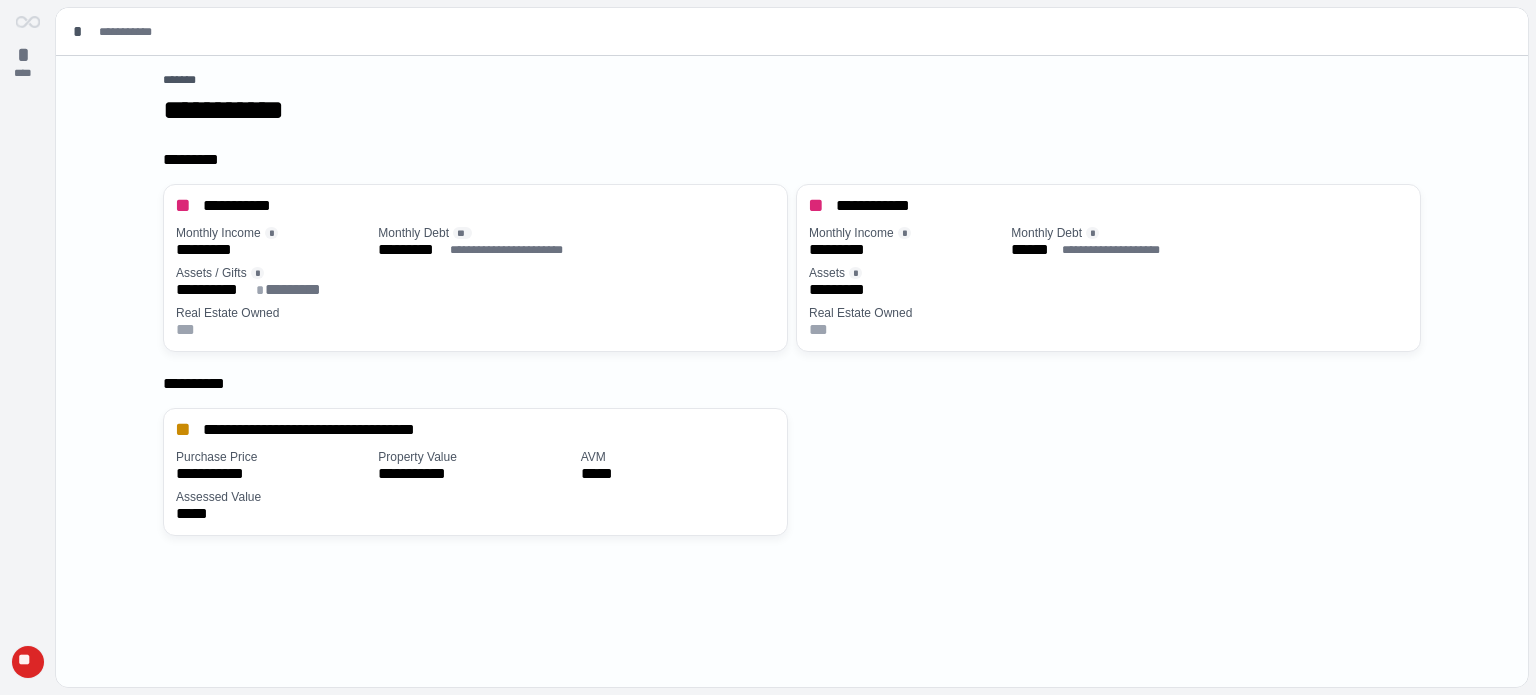 click on "**" at bounding box center (28, 662) 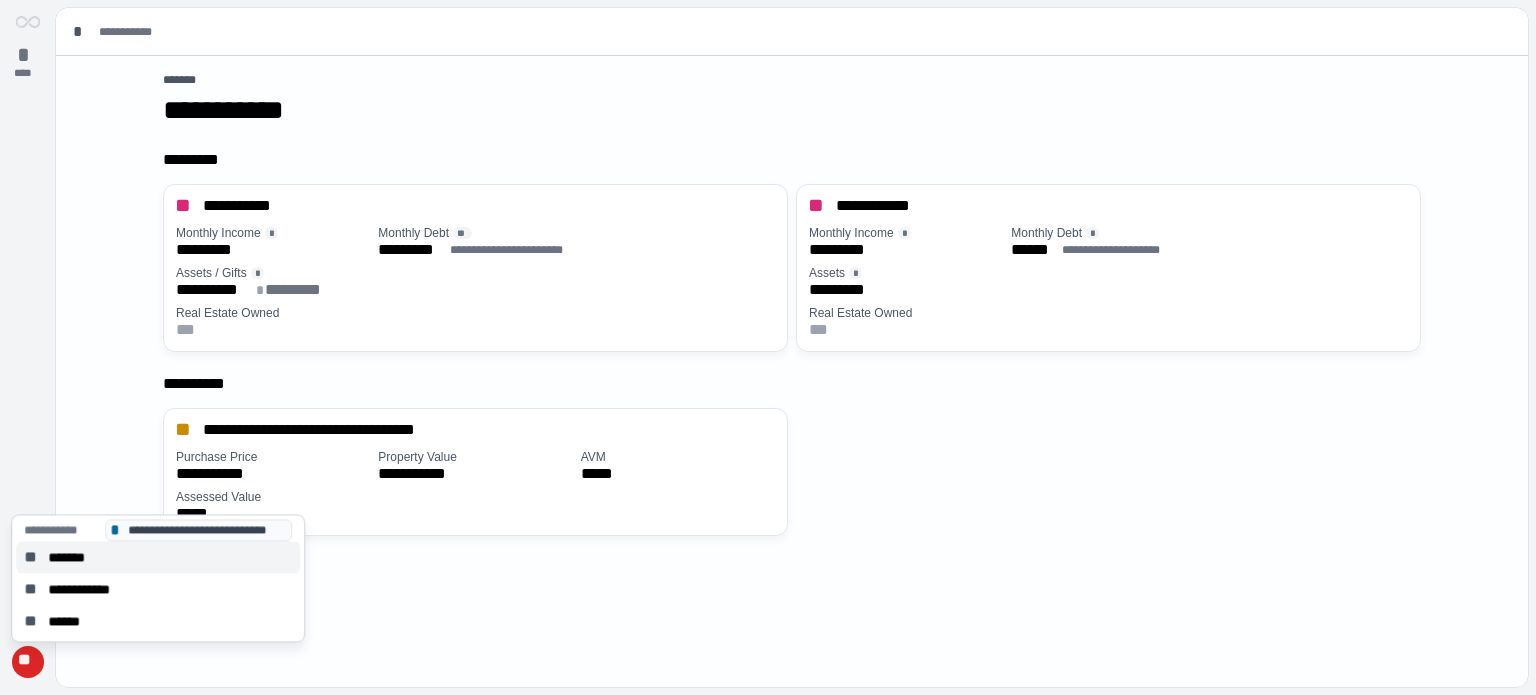 click on "*******" at bounding box center [73, 557] 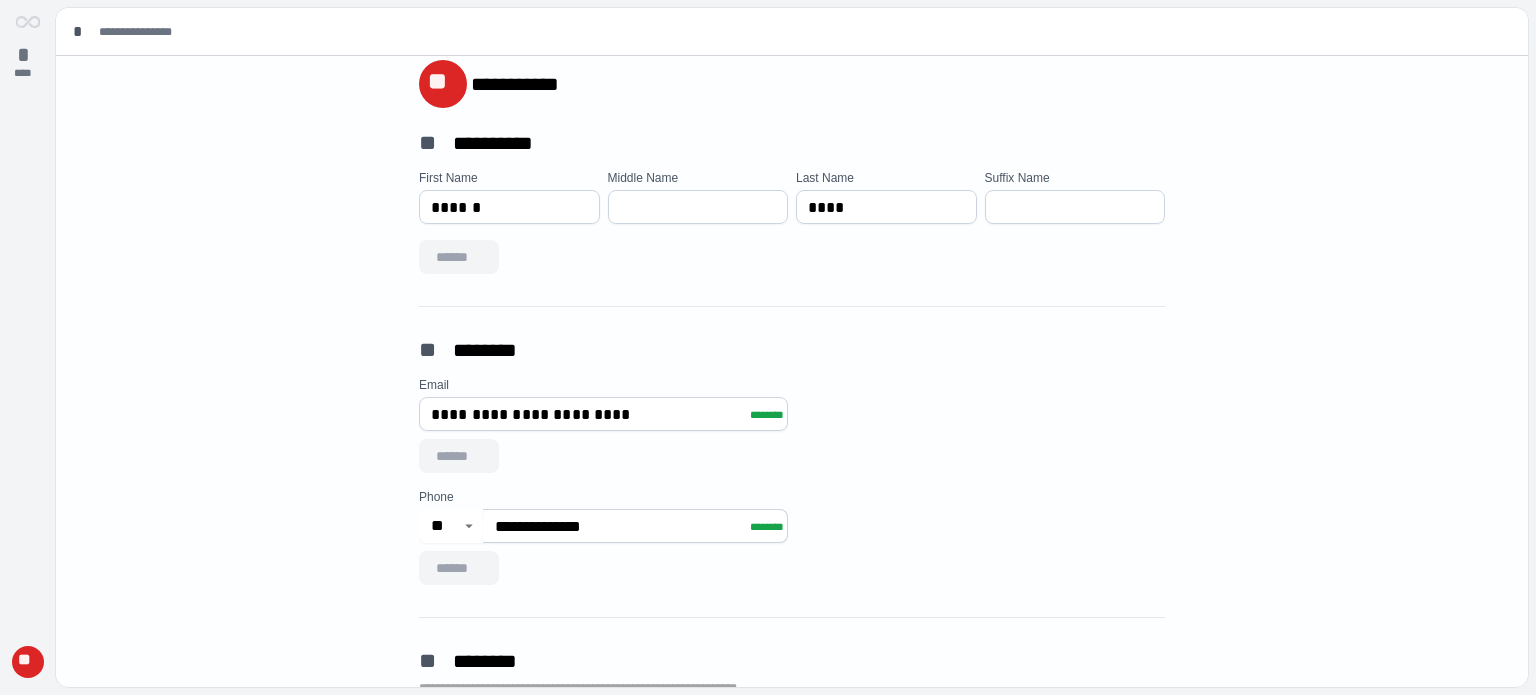 scroll, scrollTop: 0, scrollLeft: 0, axis: both 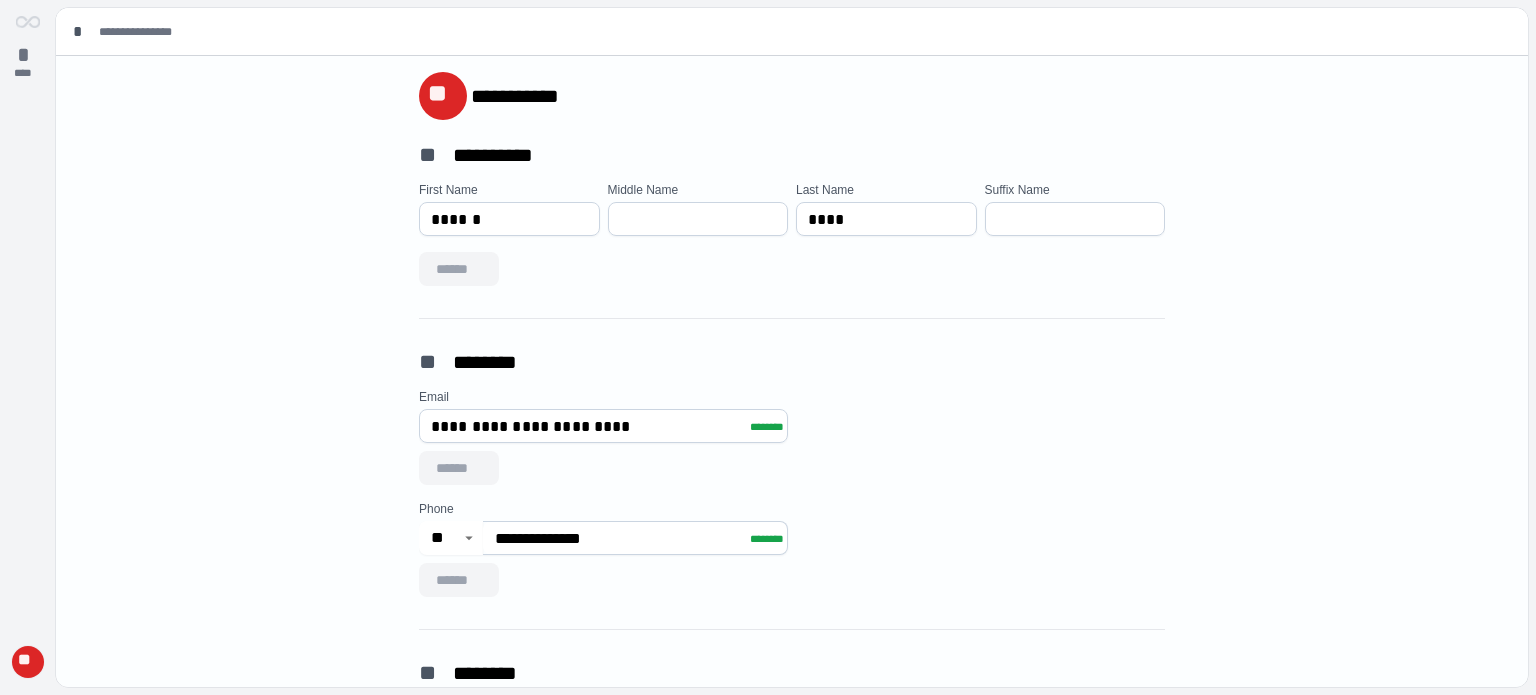 click on "**" at bounding box center [27, 662] 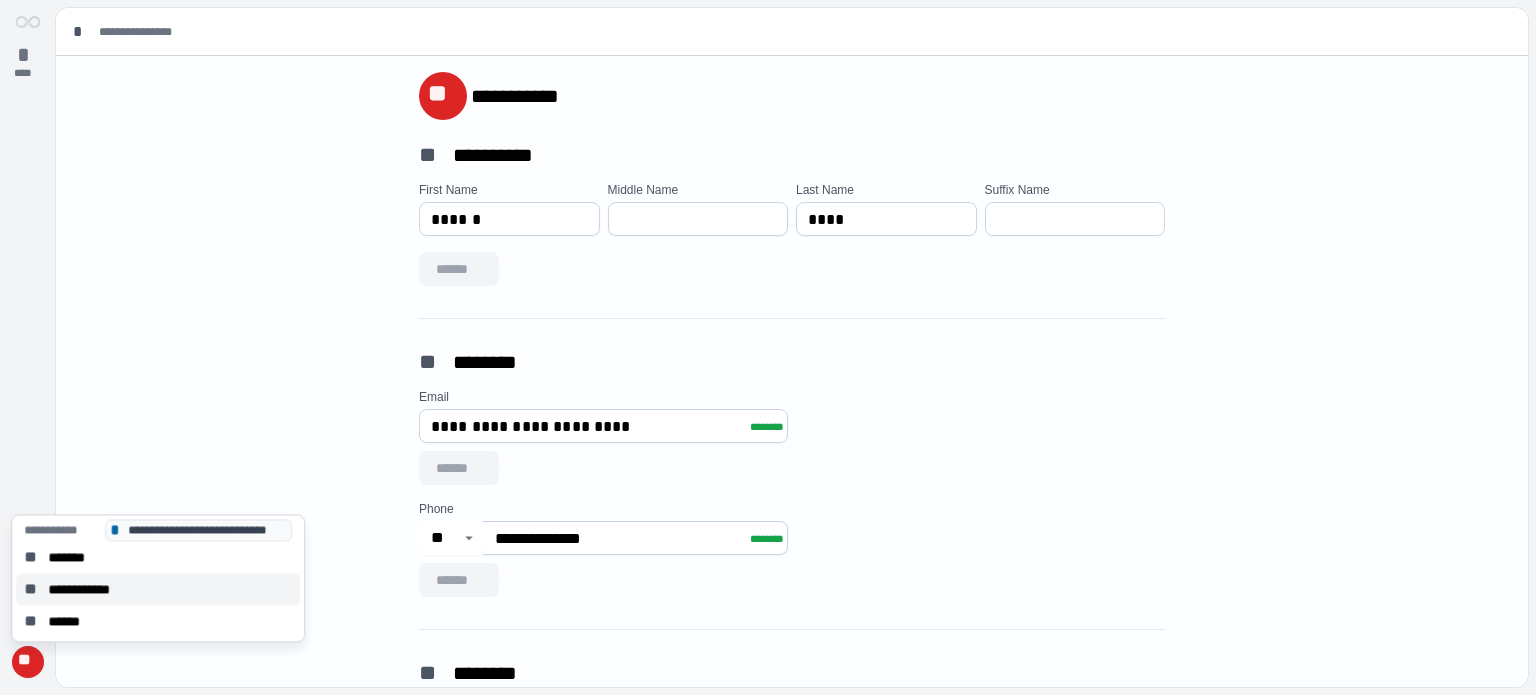 click on "**********" at bounding box center (89, 589) 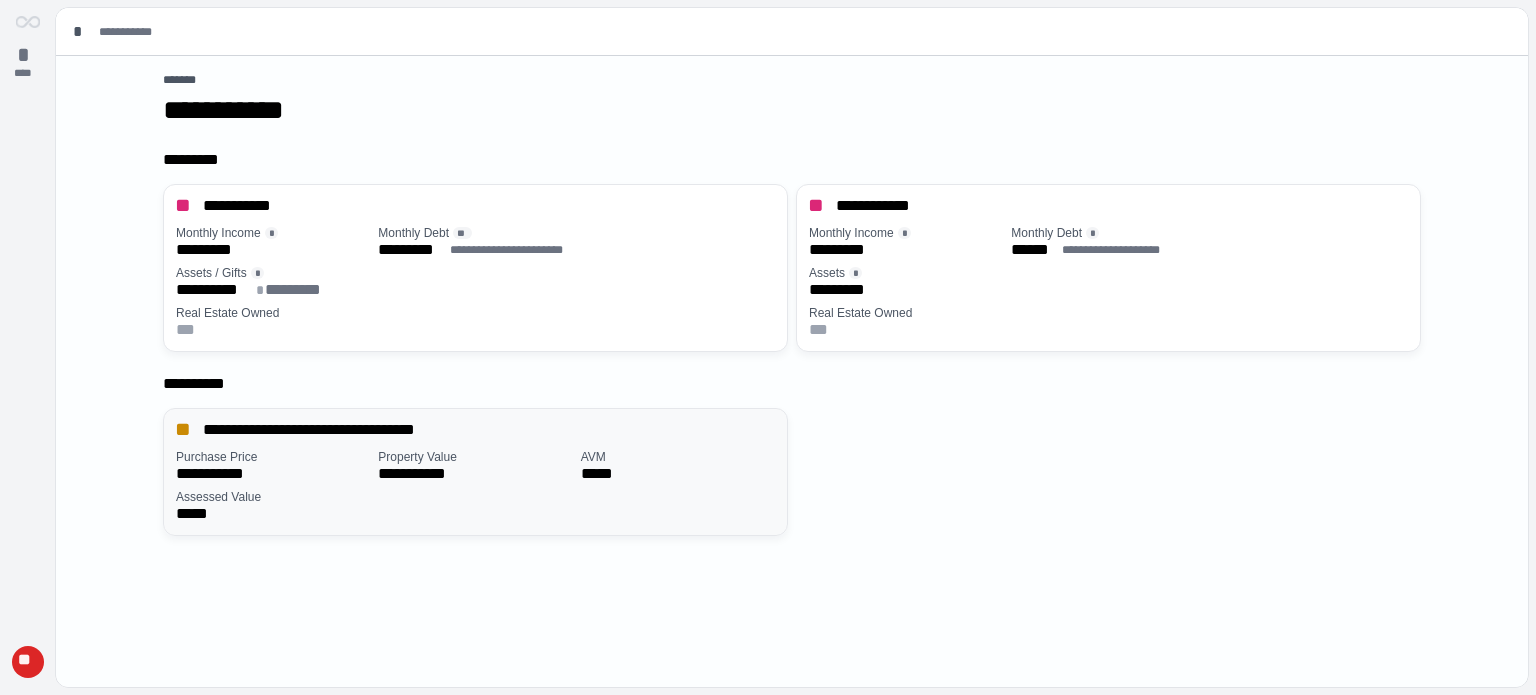 click on "**********" at bounding box center [479, 430] 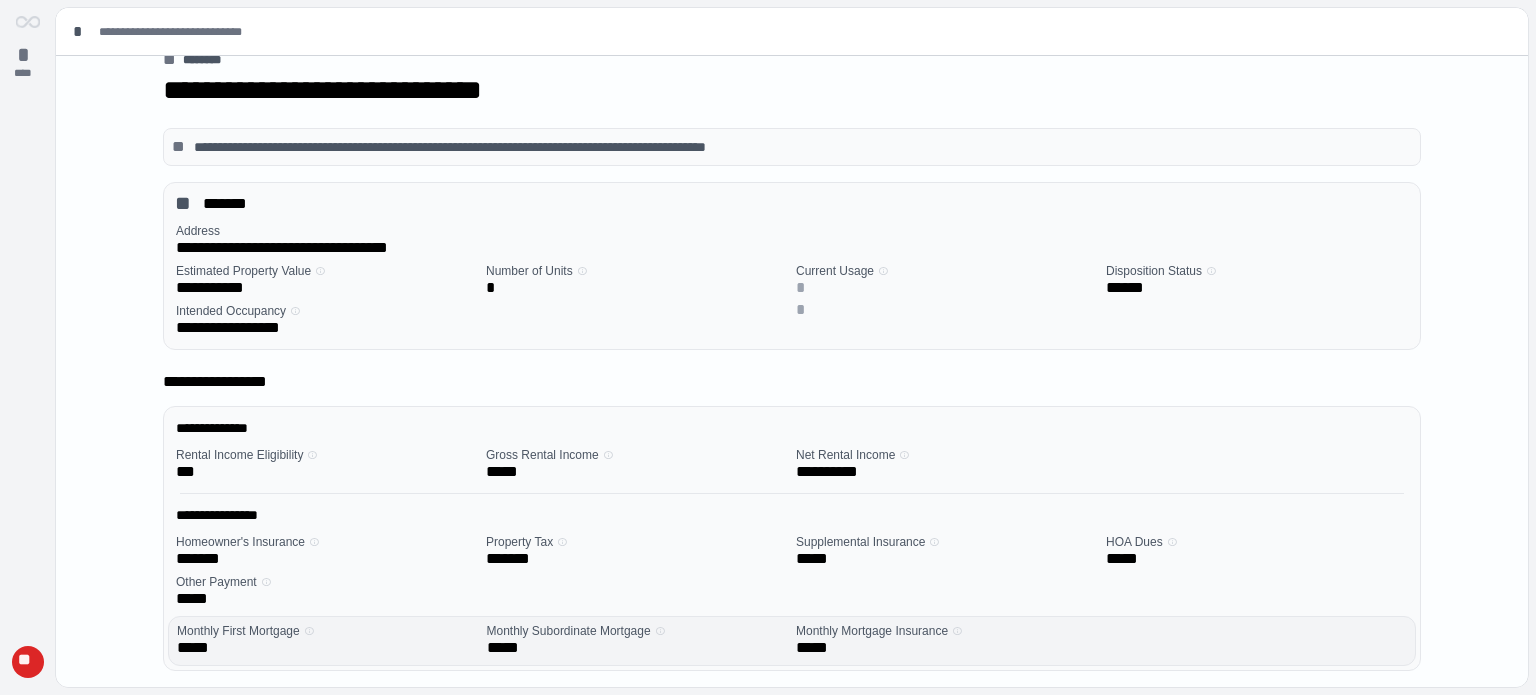 scroll, scrollTop: 0, scrollLeft: 0, axis: both 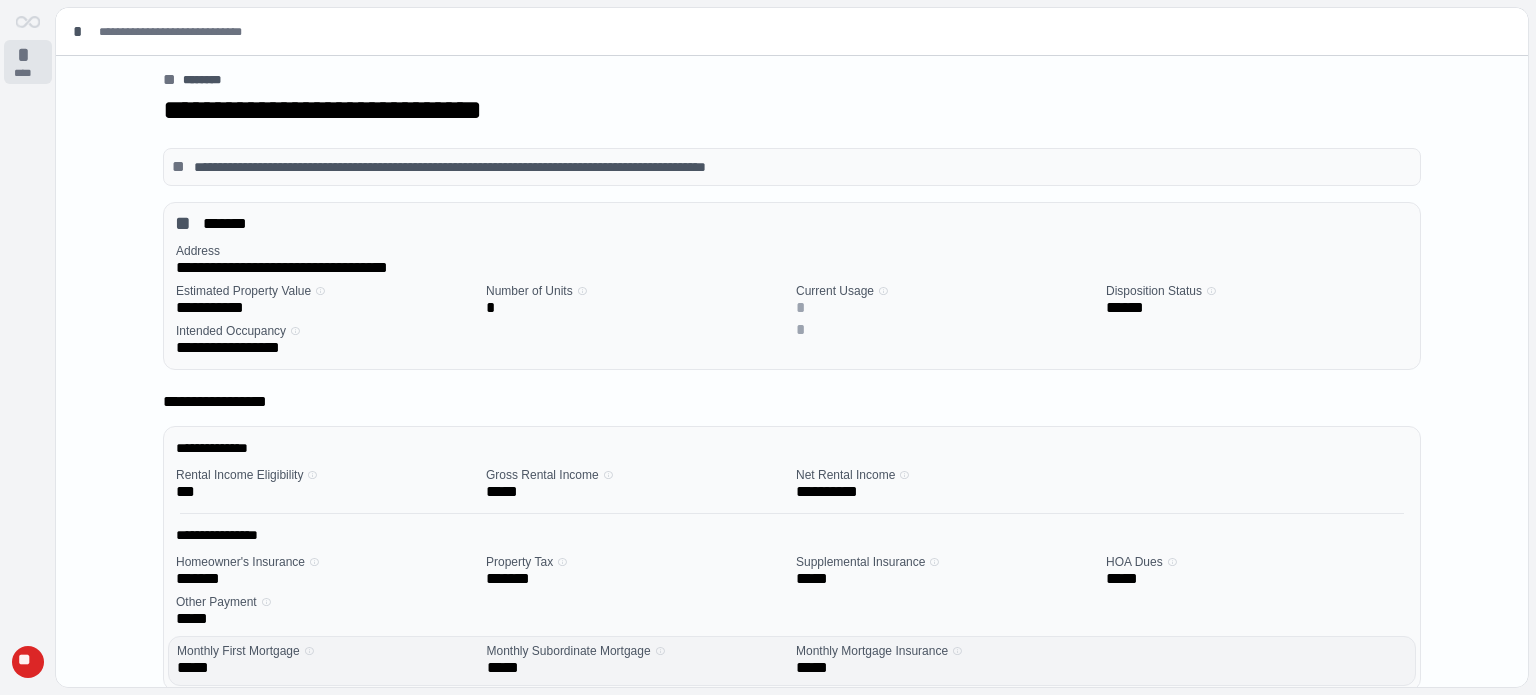 click on "****" at bounding box center (28, 73) 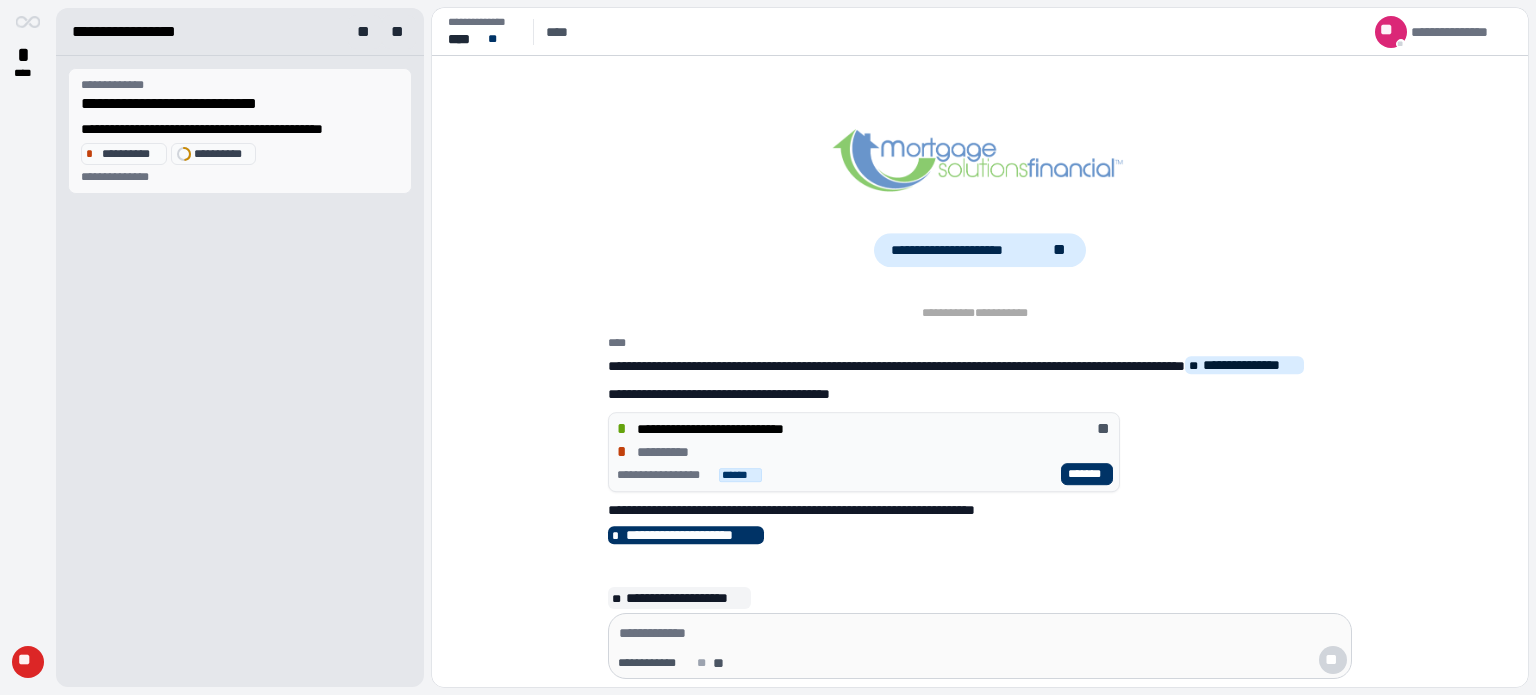 click on "**********" at bounding box center (131, 154) 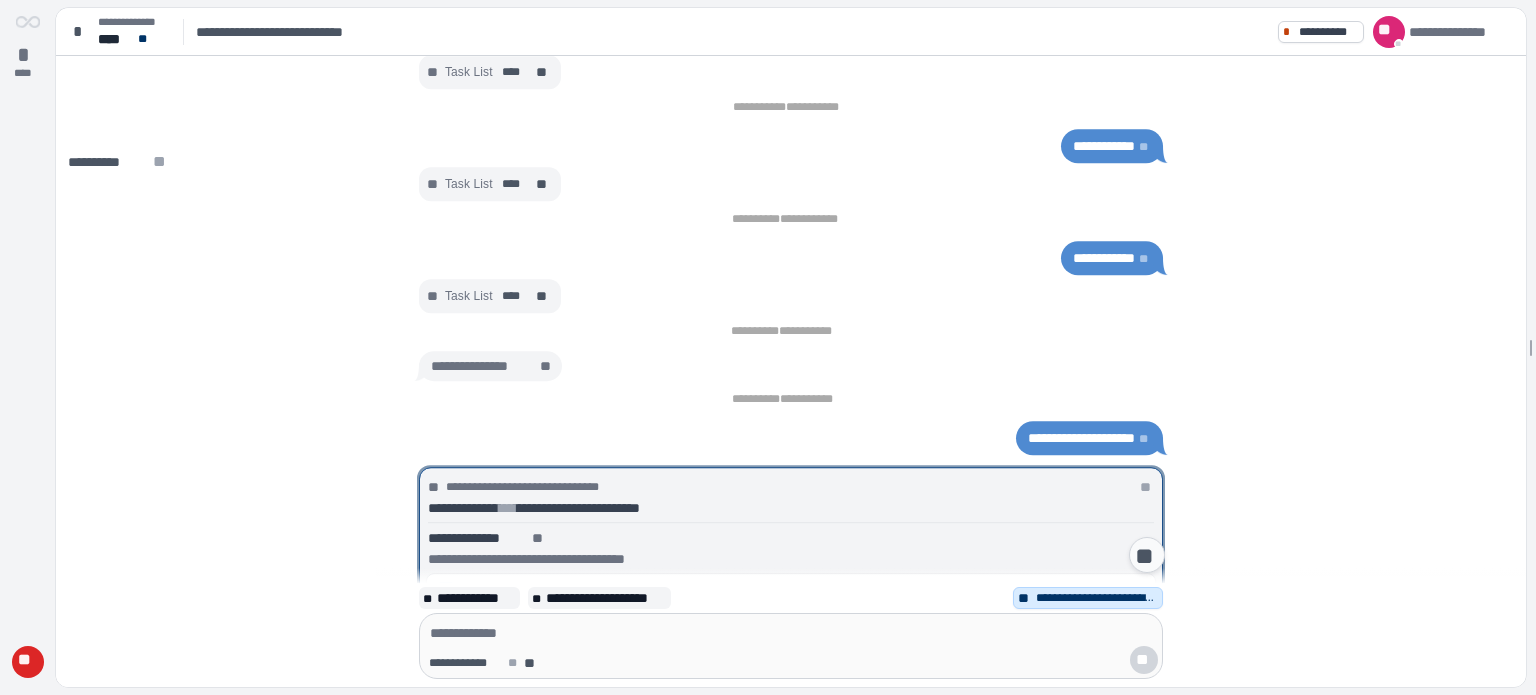scroll, scrollTop: 696, scrollLeft: 0, axis: vertical 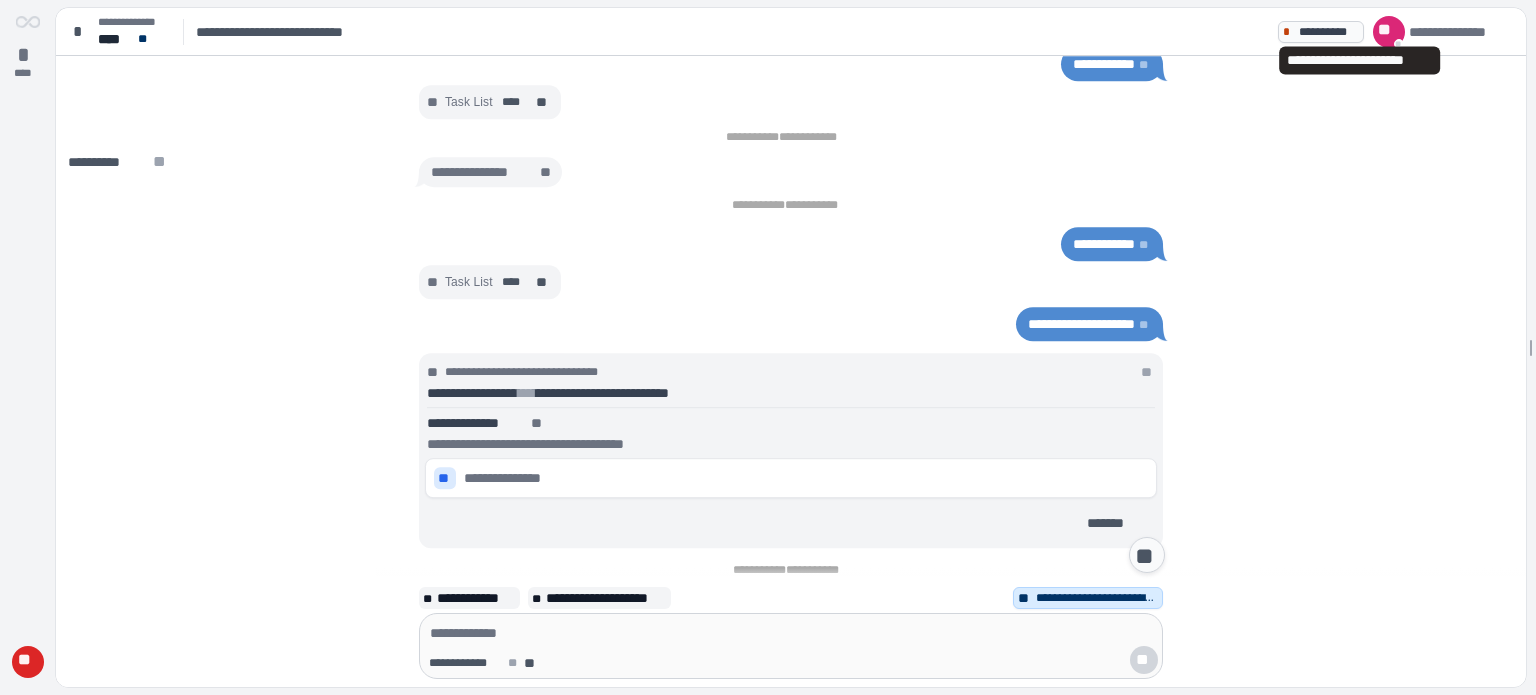 click on "**********" at bounding box center [1328, 32] 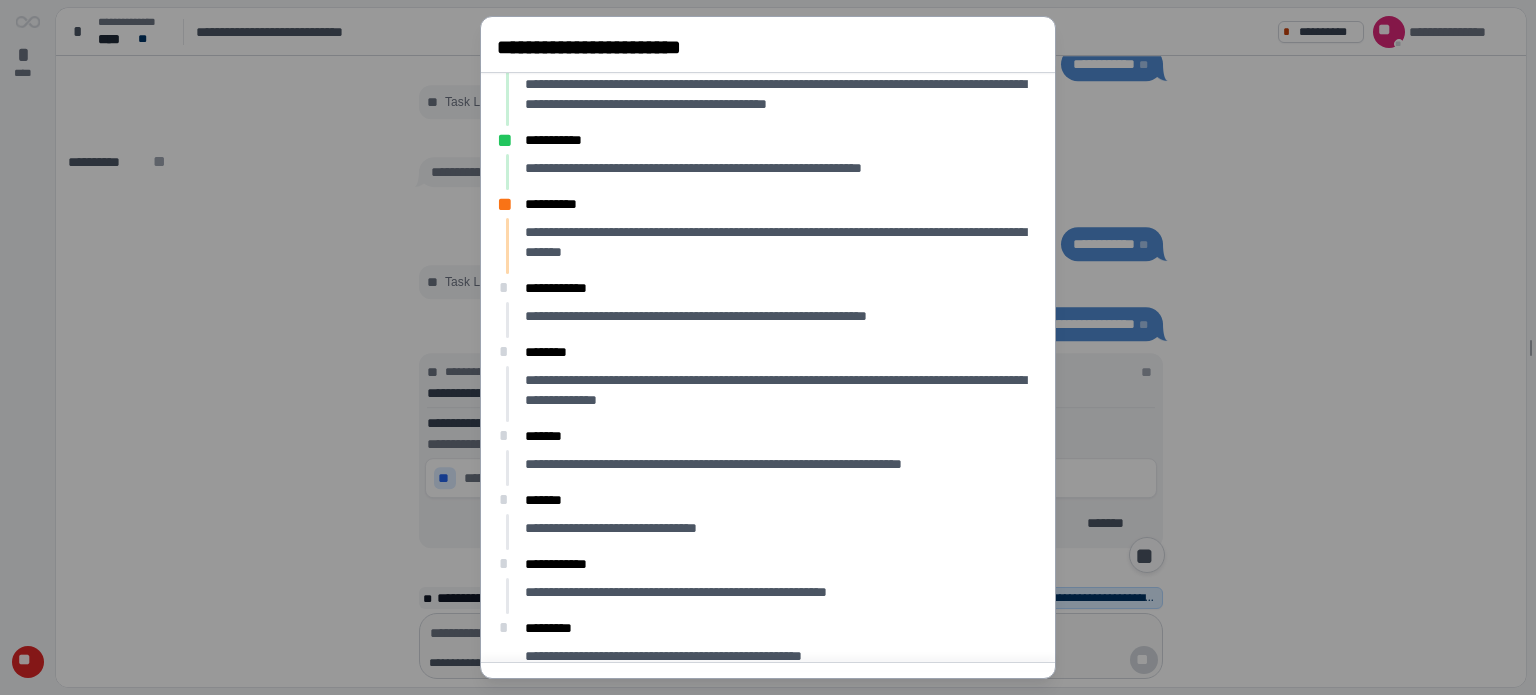 scroll, scrollTop: 46, scrollLeft: 0, axis: vertical 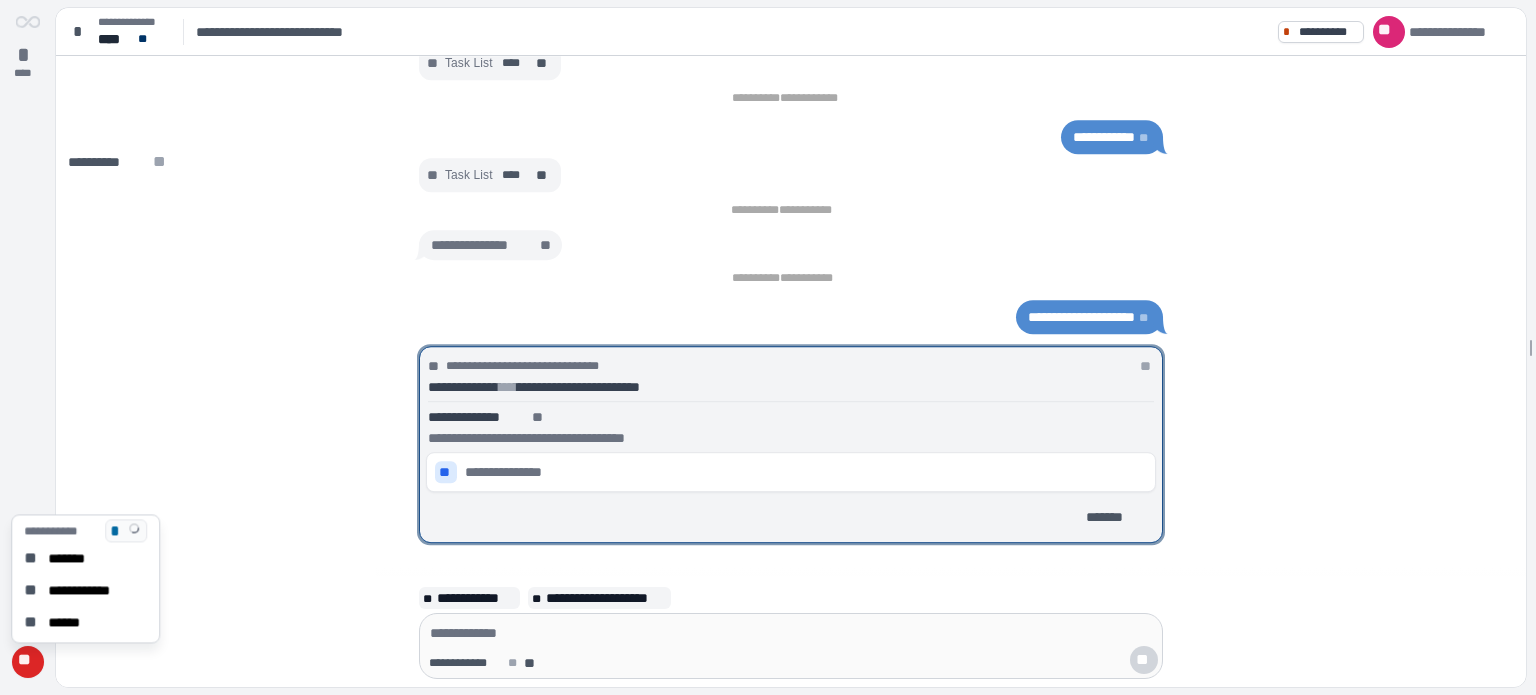 click on "**" at bounding box center [27, 662] 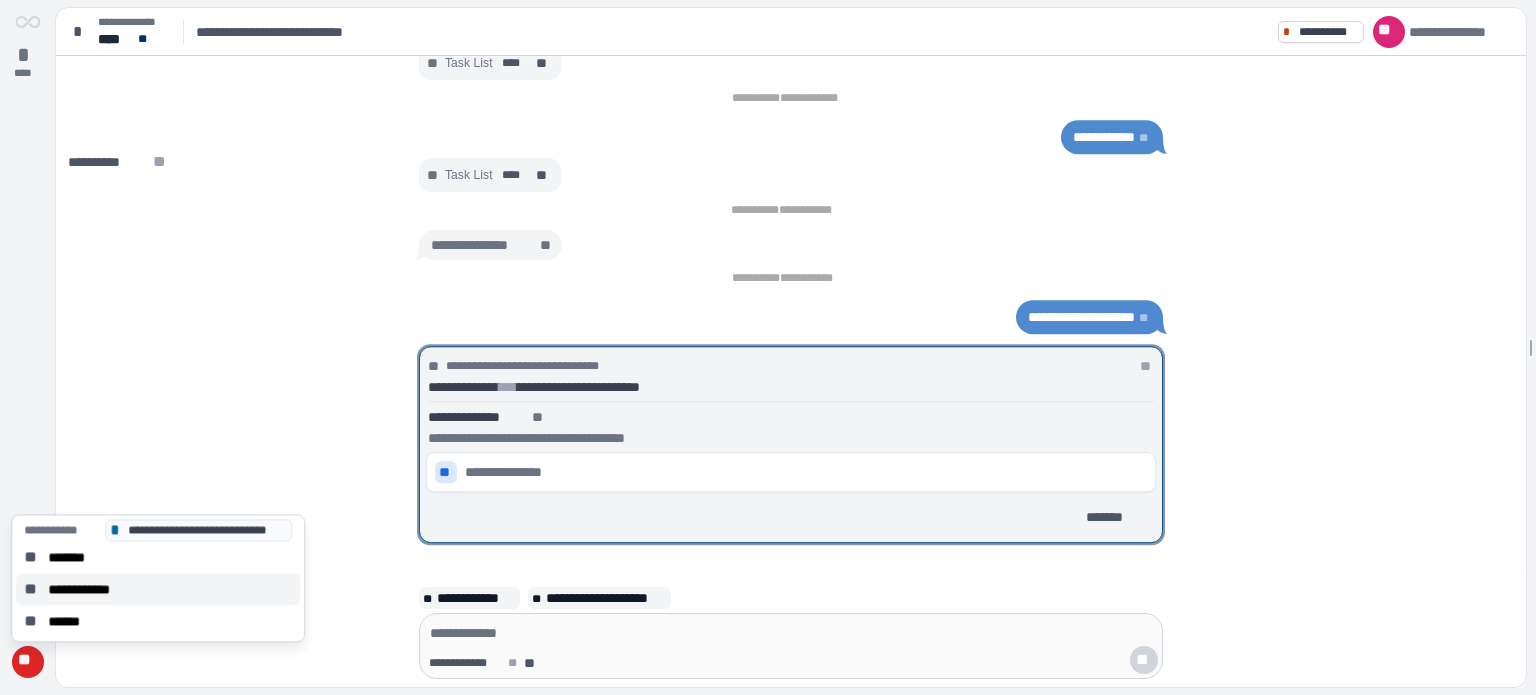 click on "**********" at bounding box center (89, 589) 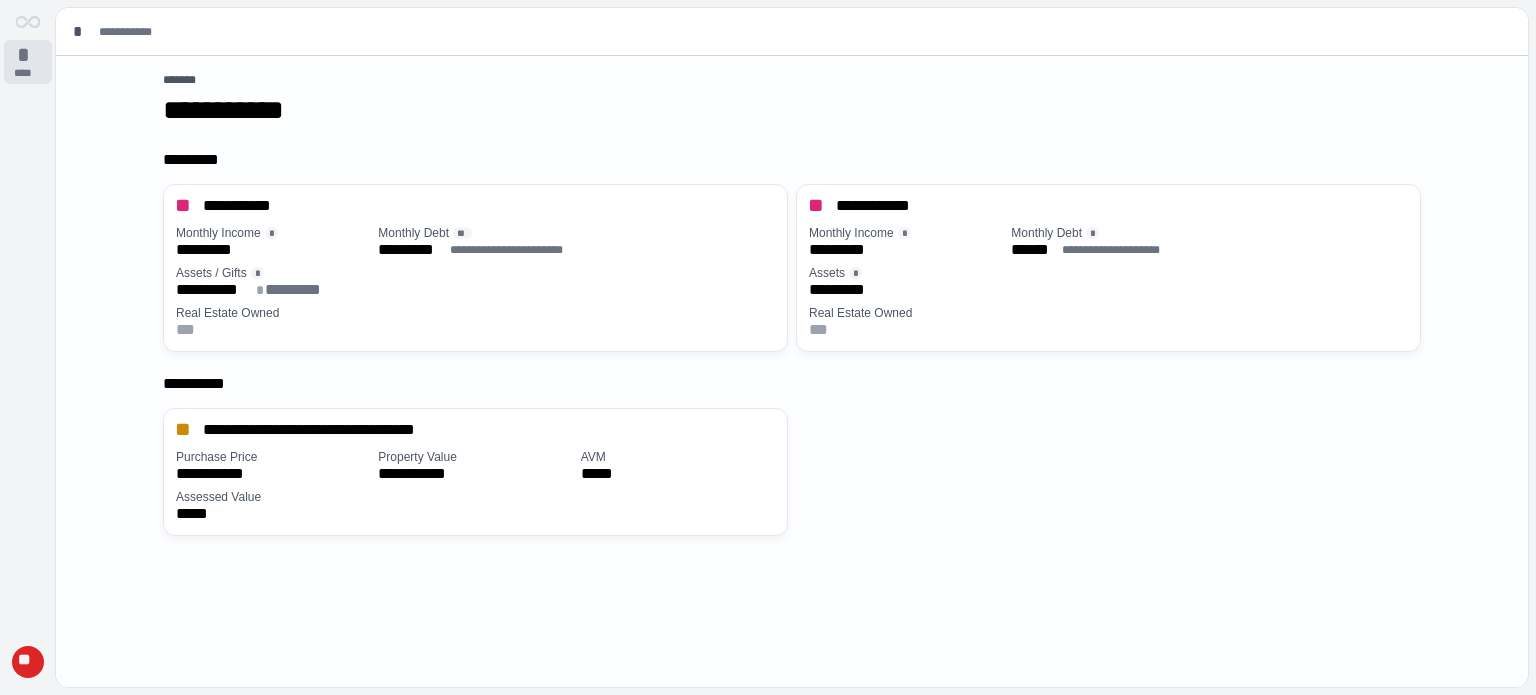 click on "****" at bounding box center [28, 73] 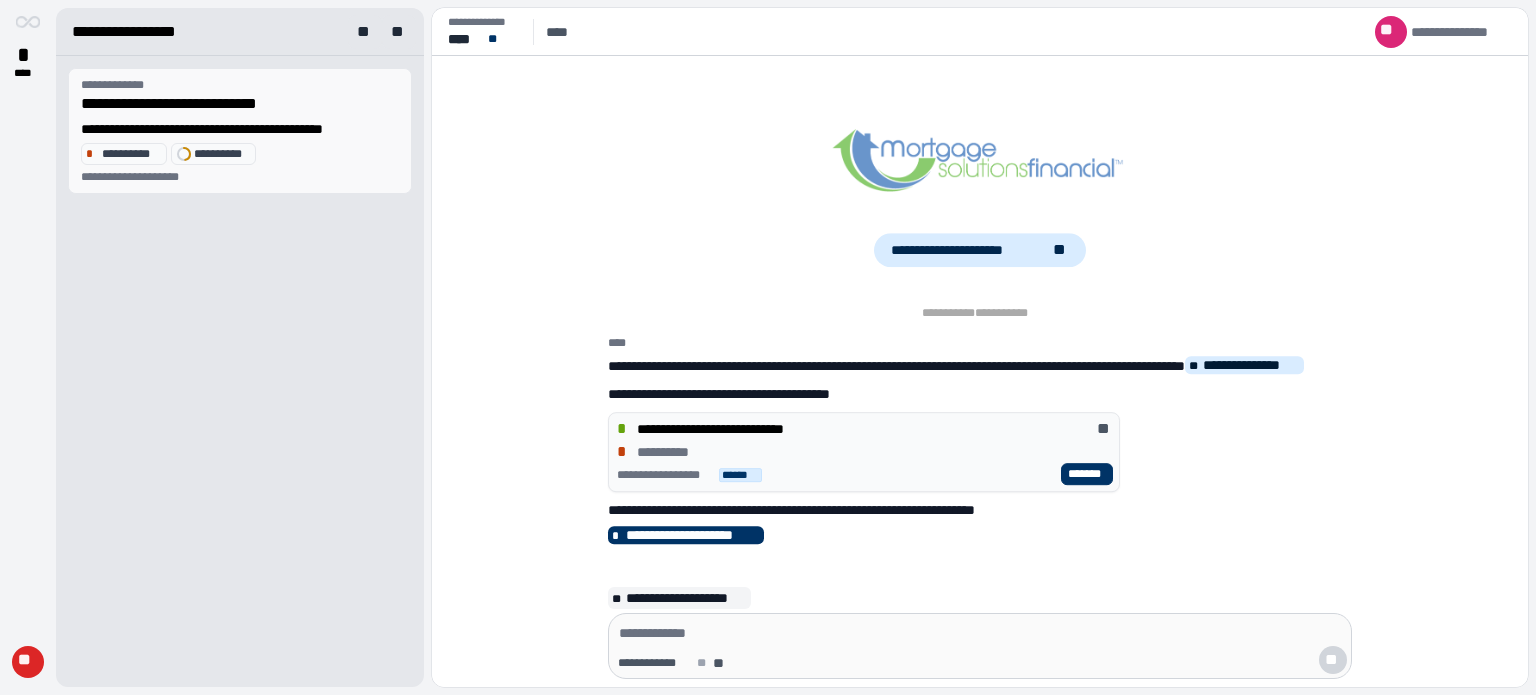 click on "**********" at bounding box center (131, 154) 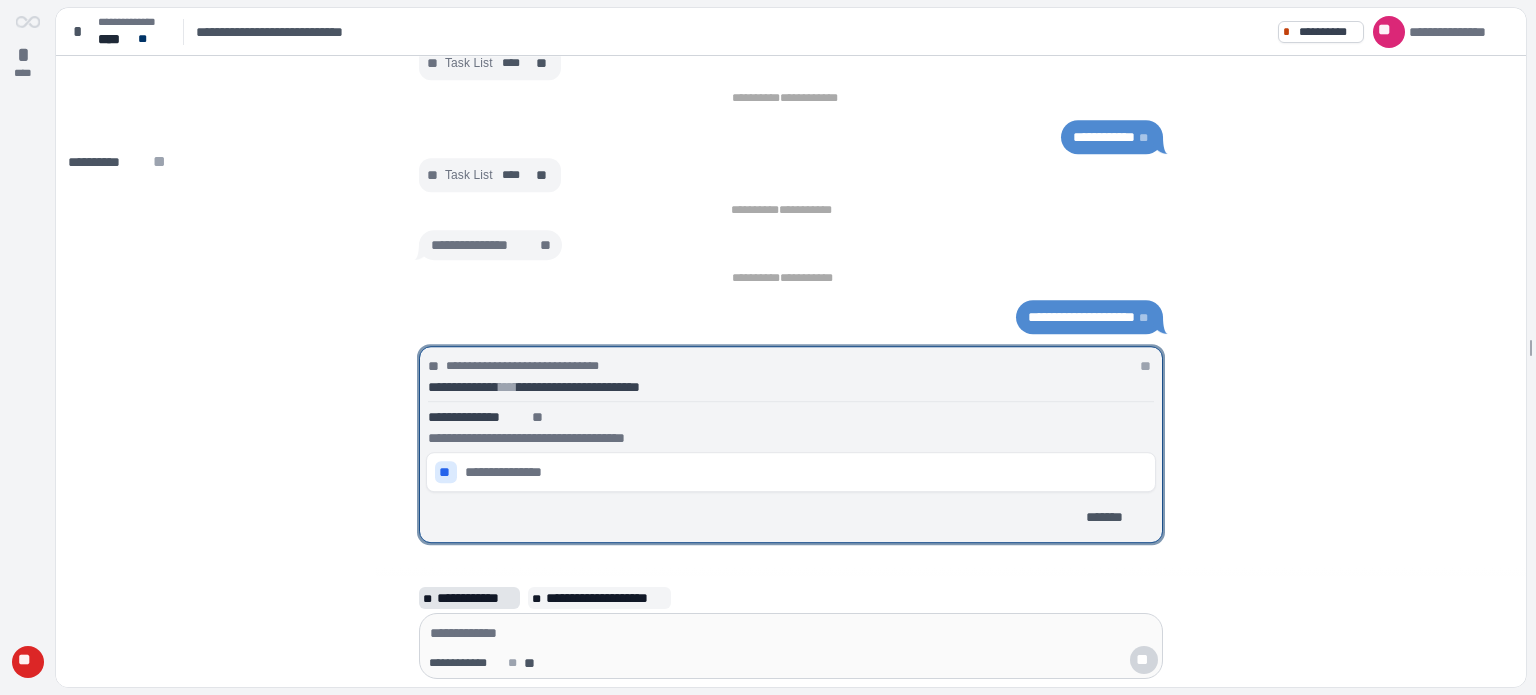 click on "**********" at bounding box center (476, 598) 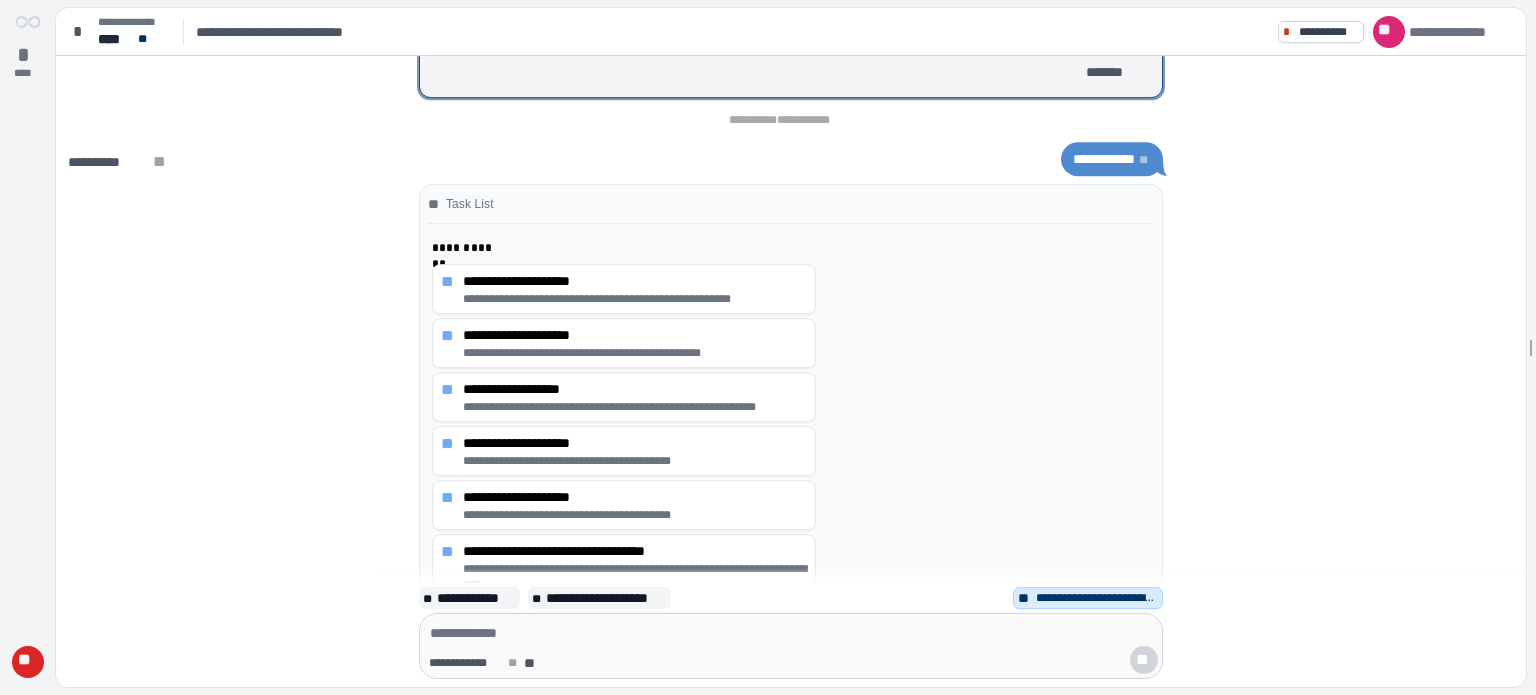scroll, scrollTop: 0, scrollLeft: 0, axis: both 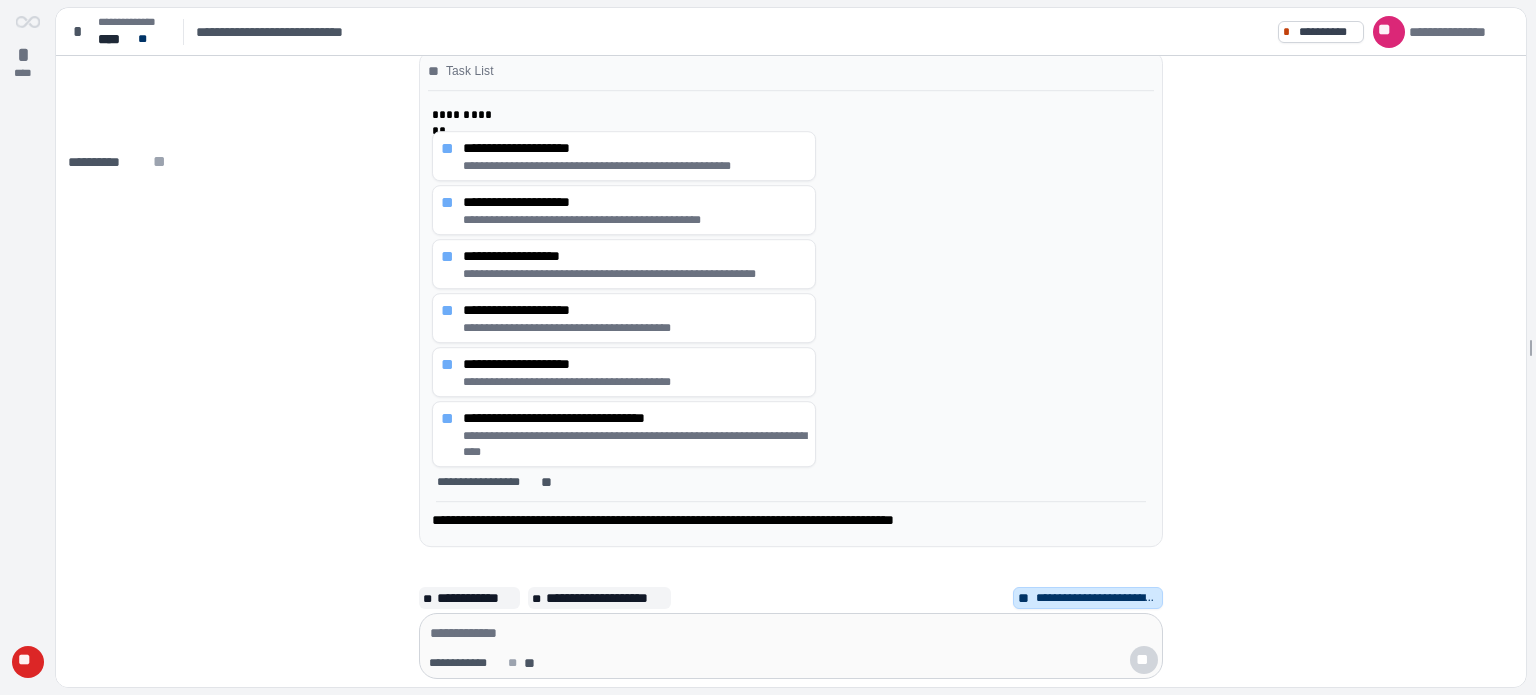 click on "**********" at bounding box center (1097, 598) 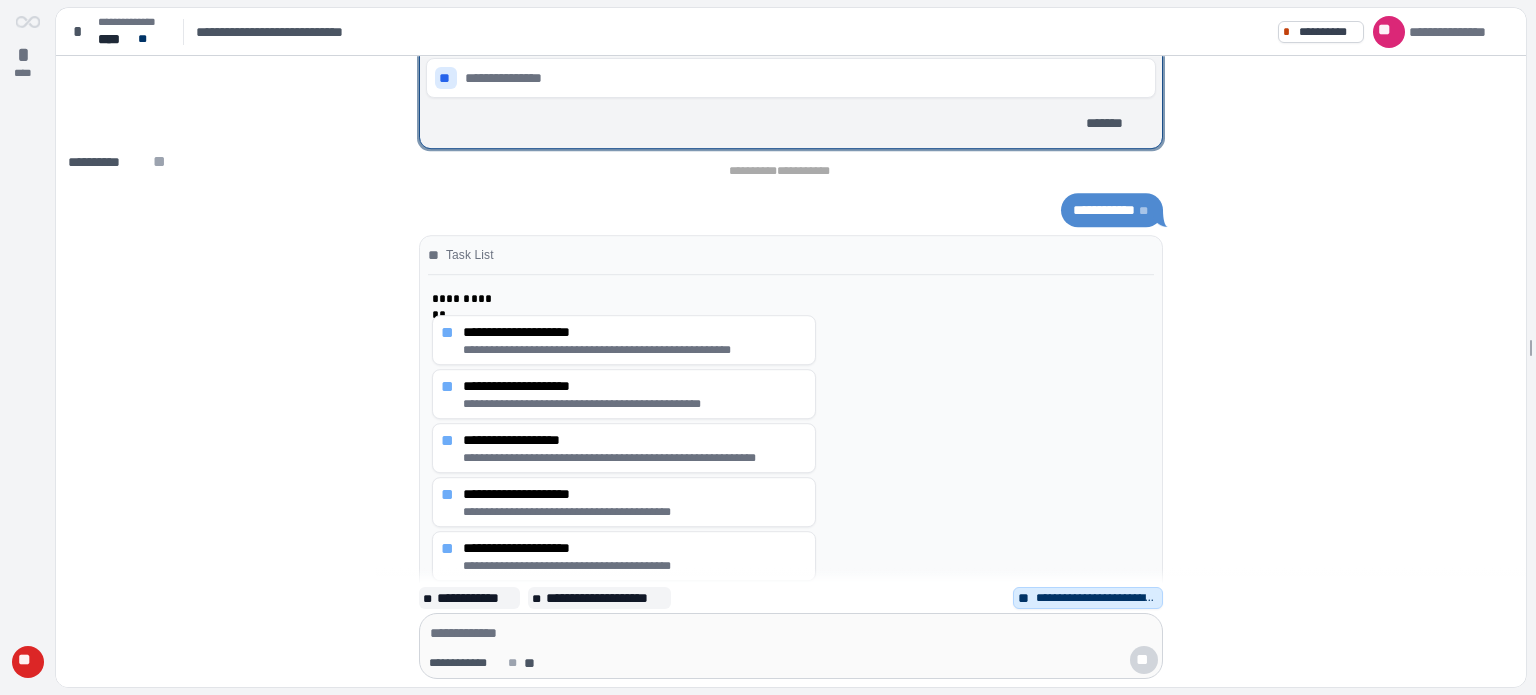 scroll, scrollTop: 0, scrollLeft: 0, axis: both 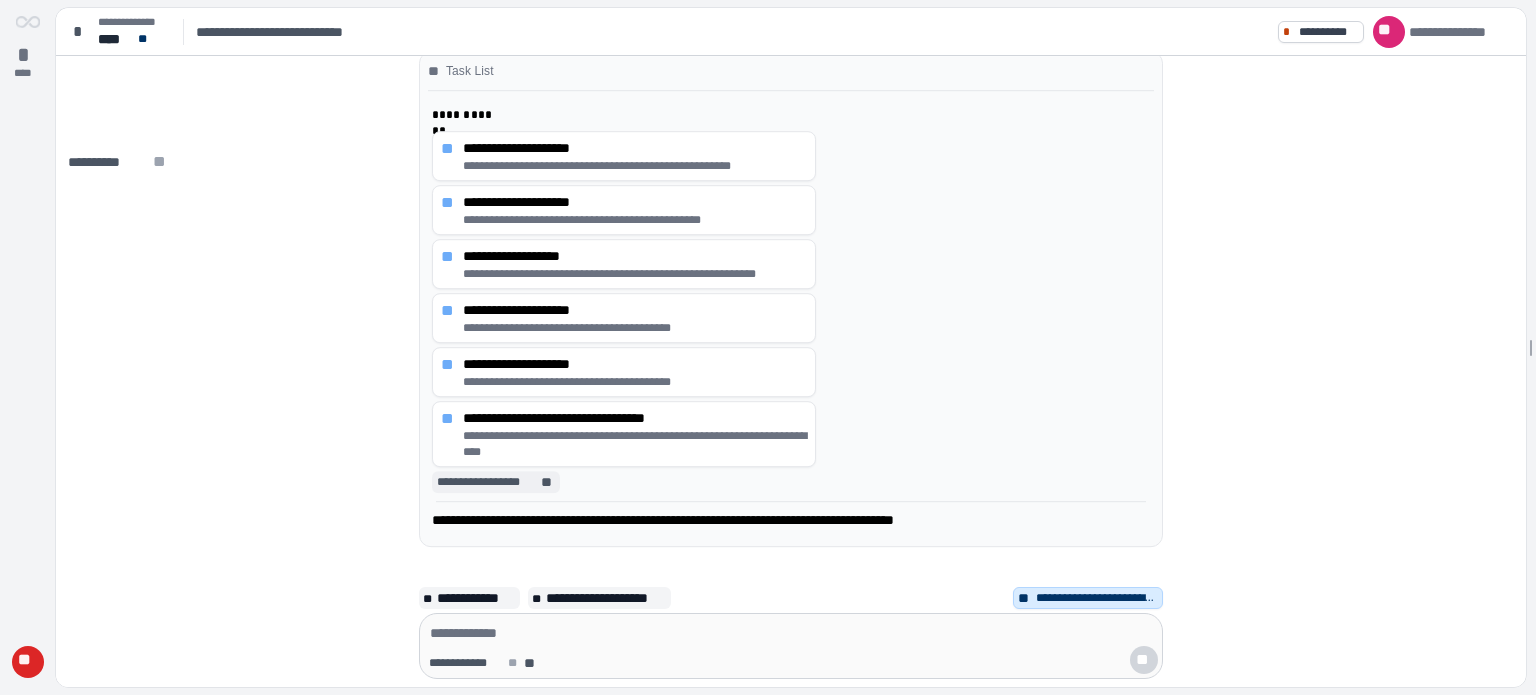 click on "**********" at bounding box center (487, 482) 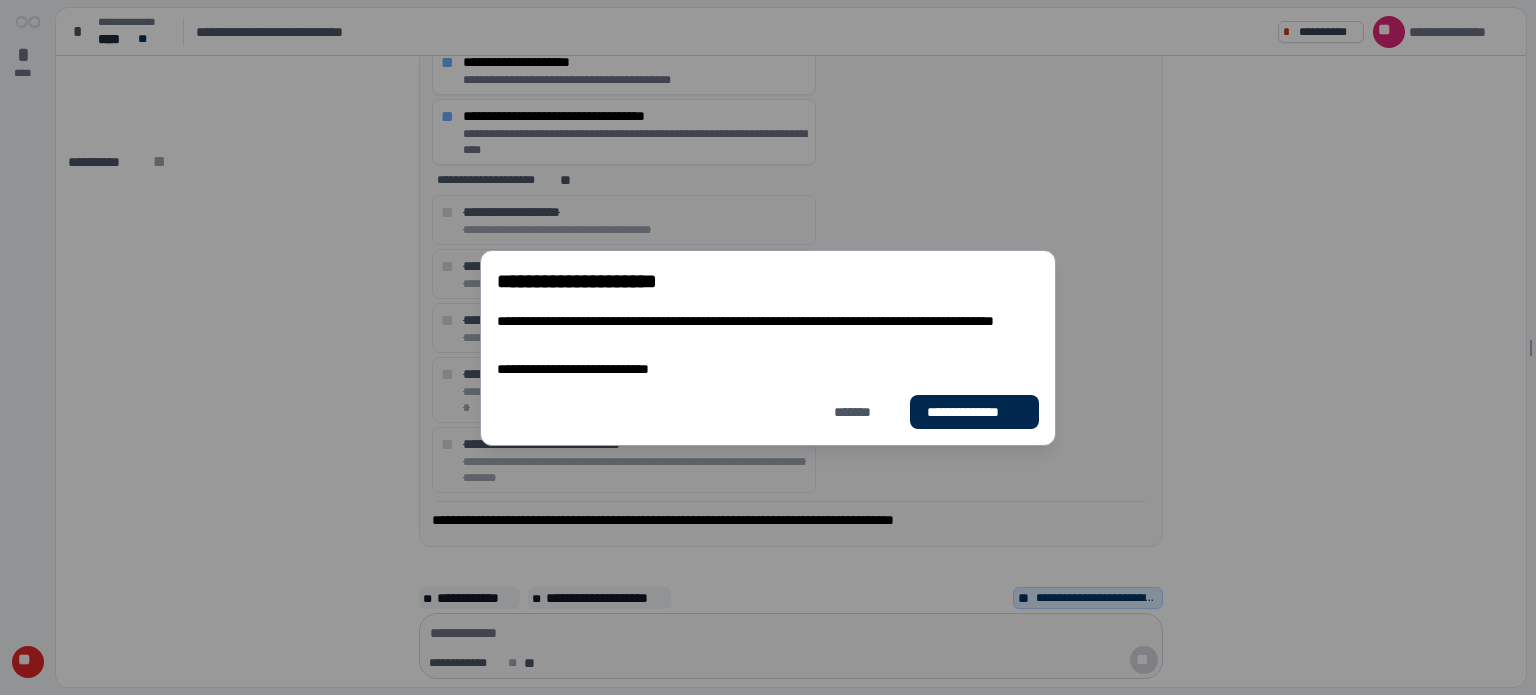 click on "**********" at bounding box center [974, 412] 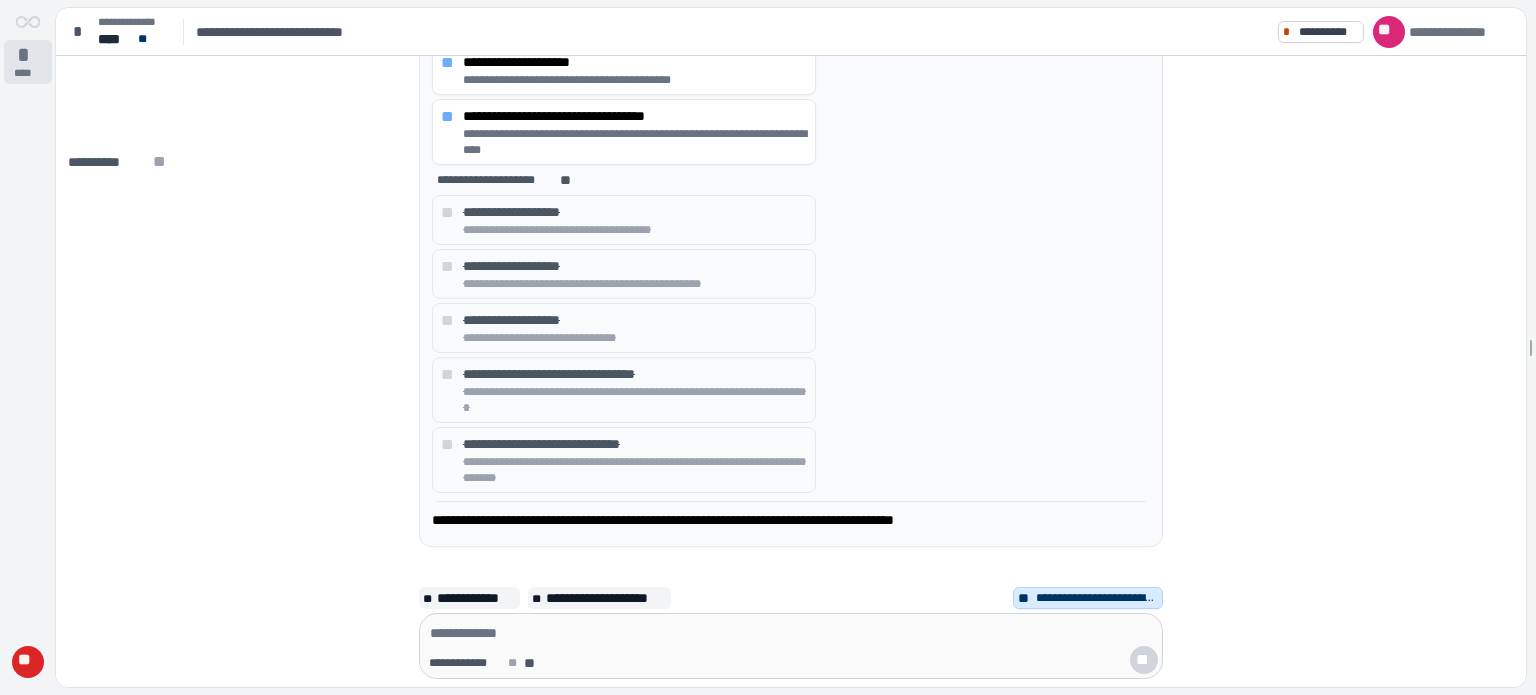click on "*" at bounding box center [28, 55] 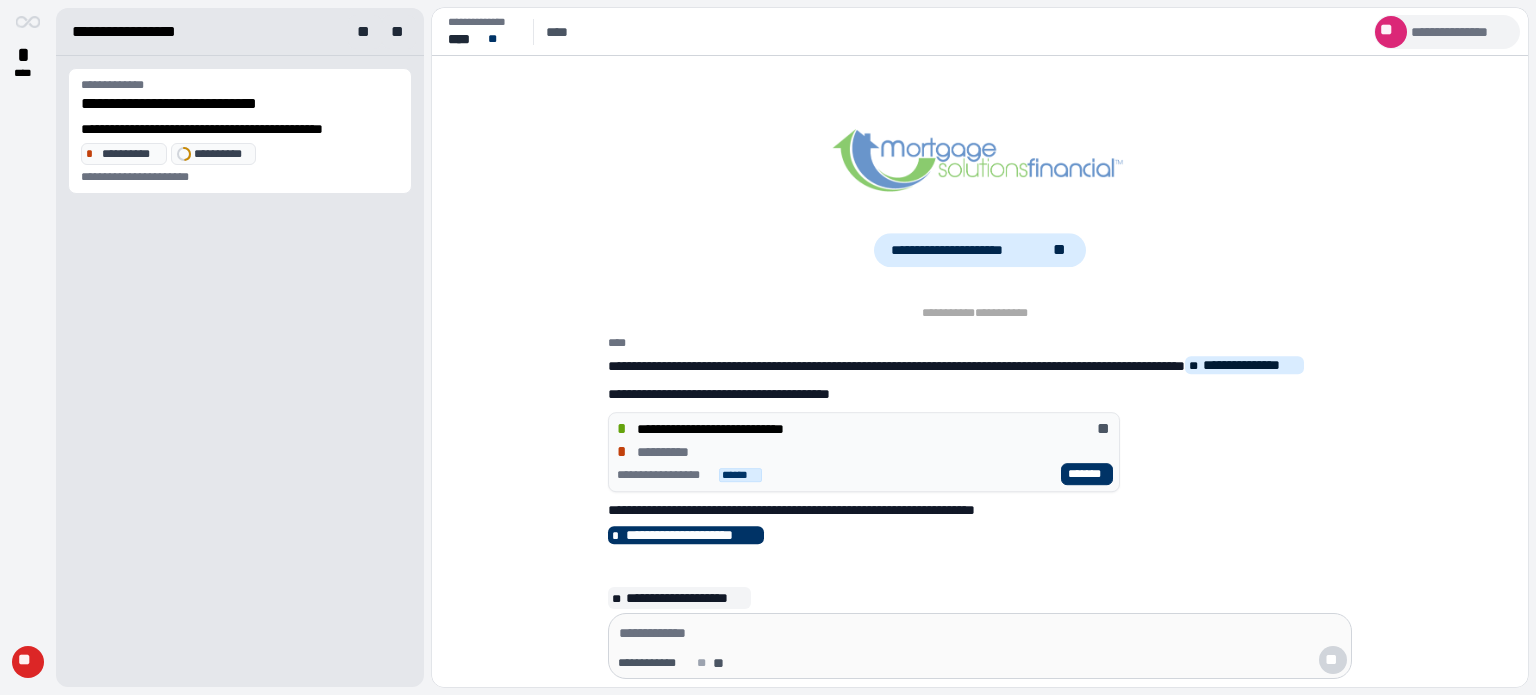 click on "**********" at bounding box center (1461, 32) 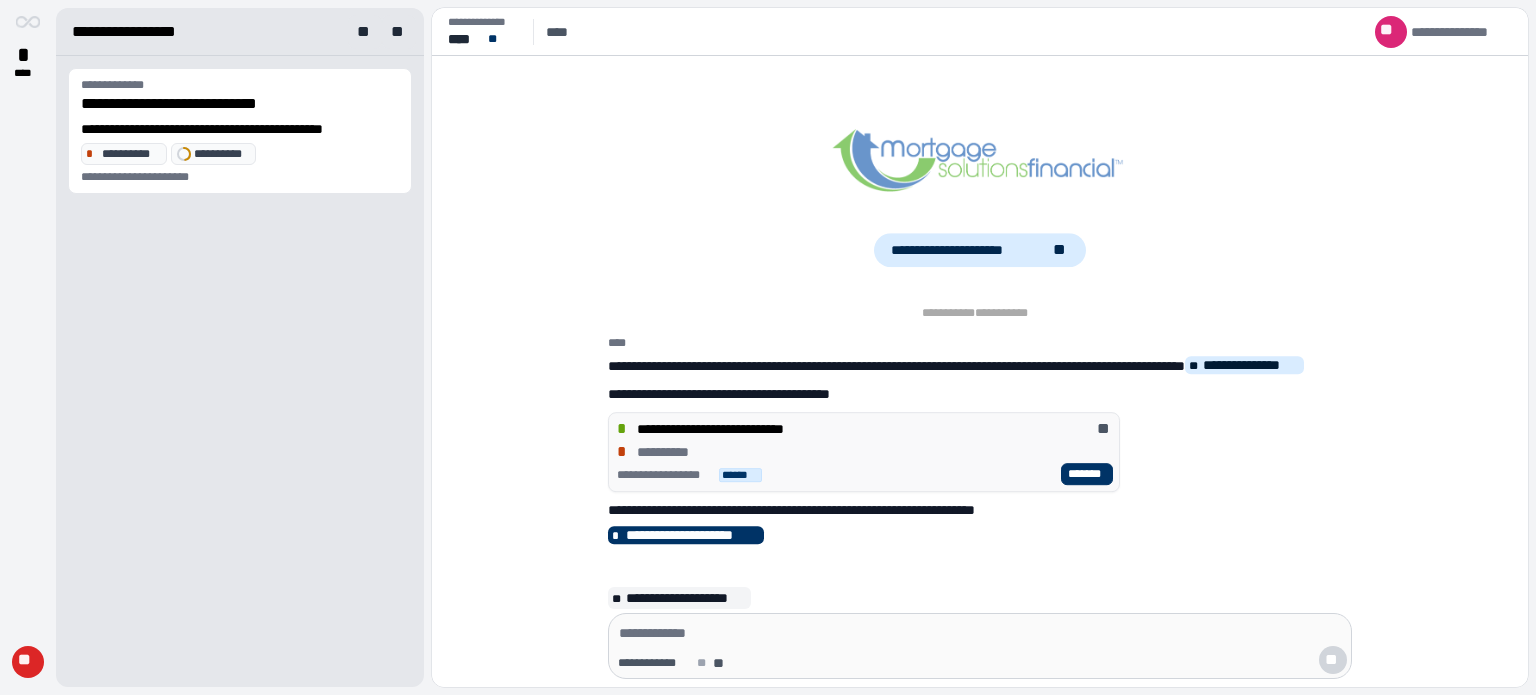 click on "*******" at bounding box center (1087, 474) 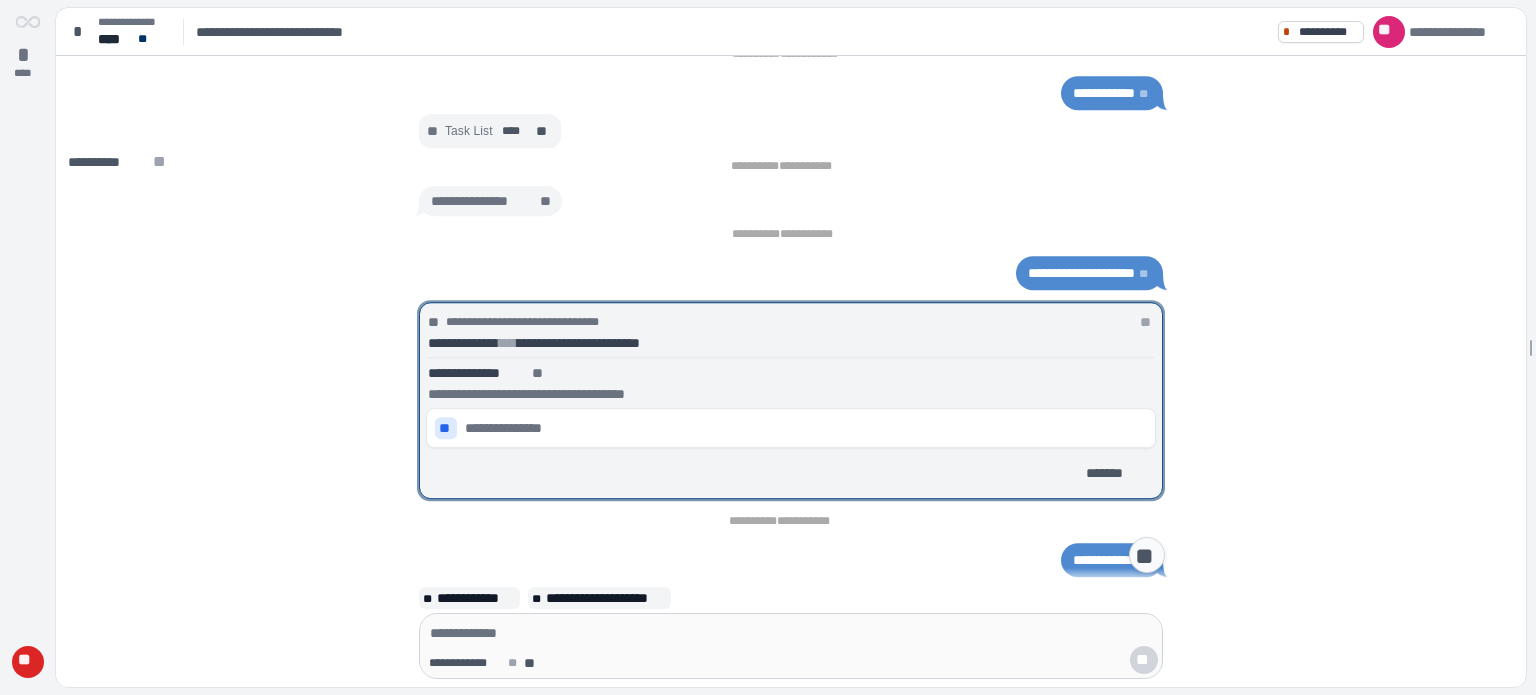 scroll, scrollTop: 0, scrollLeft: 0, axis: both 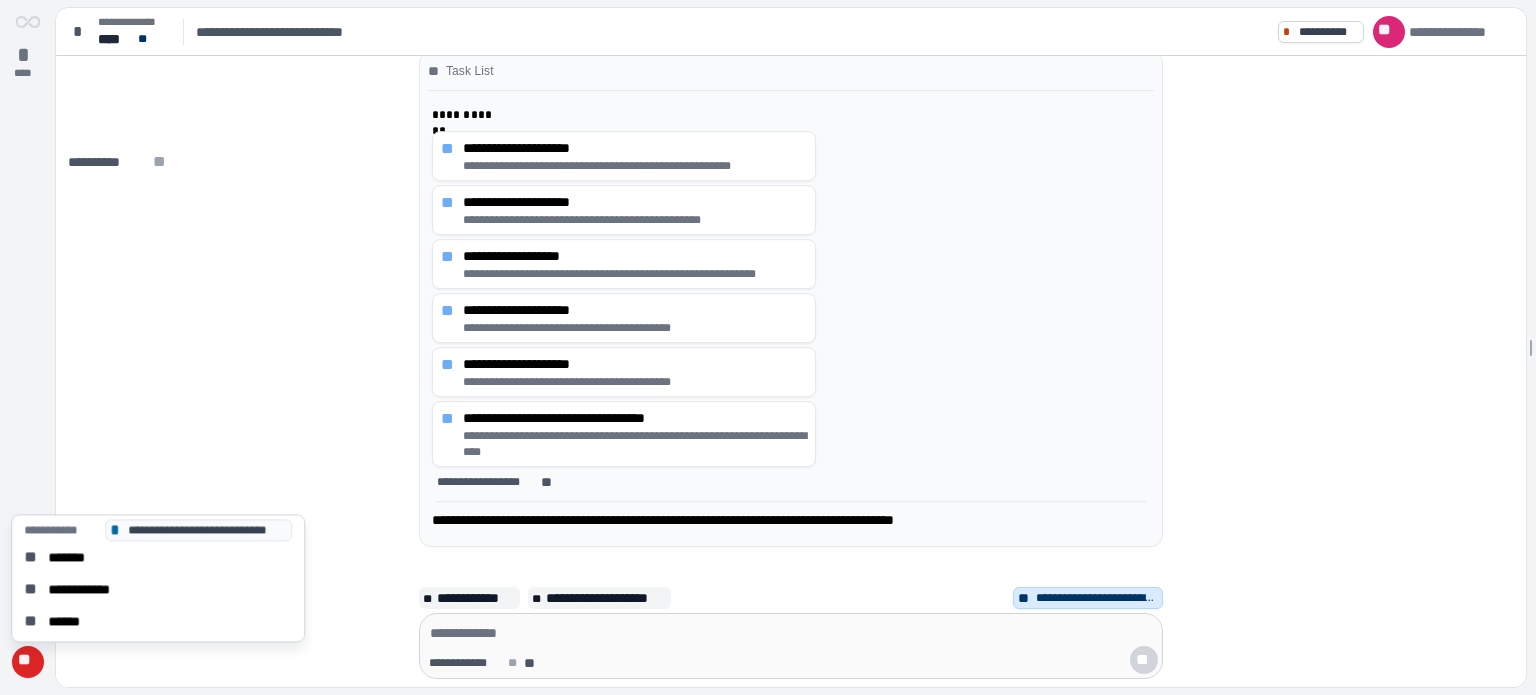 click on "**" at bounding box center [27, 662] 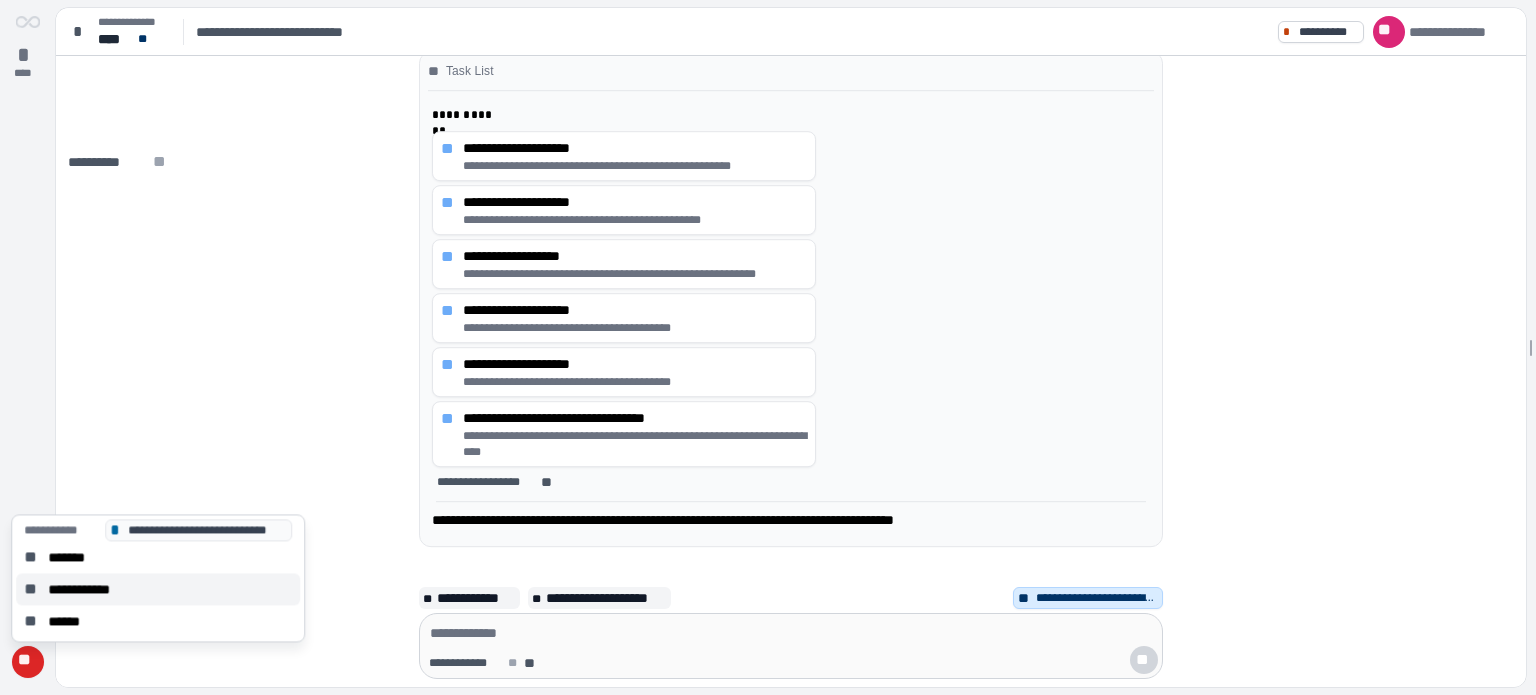 click on "**********" at bounding box center (89, 589) 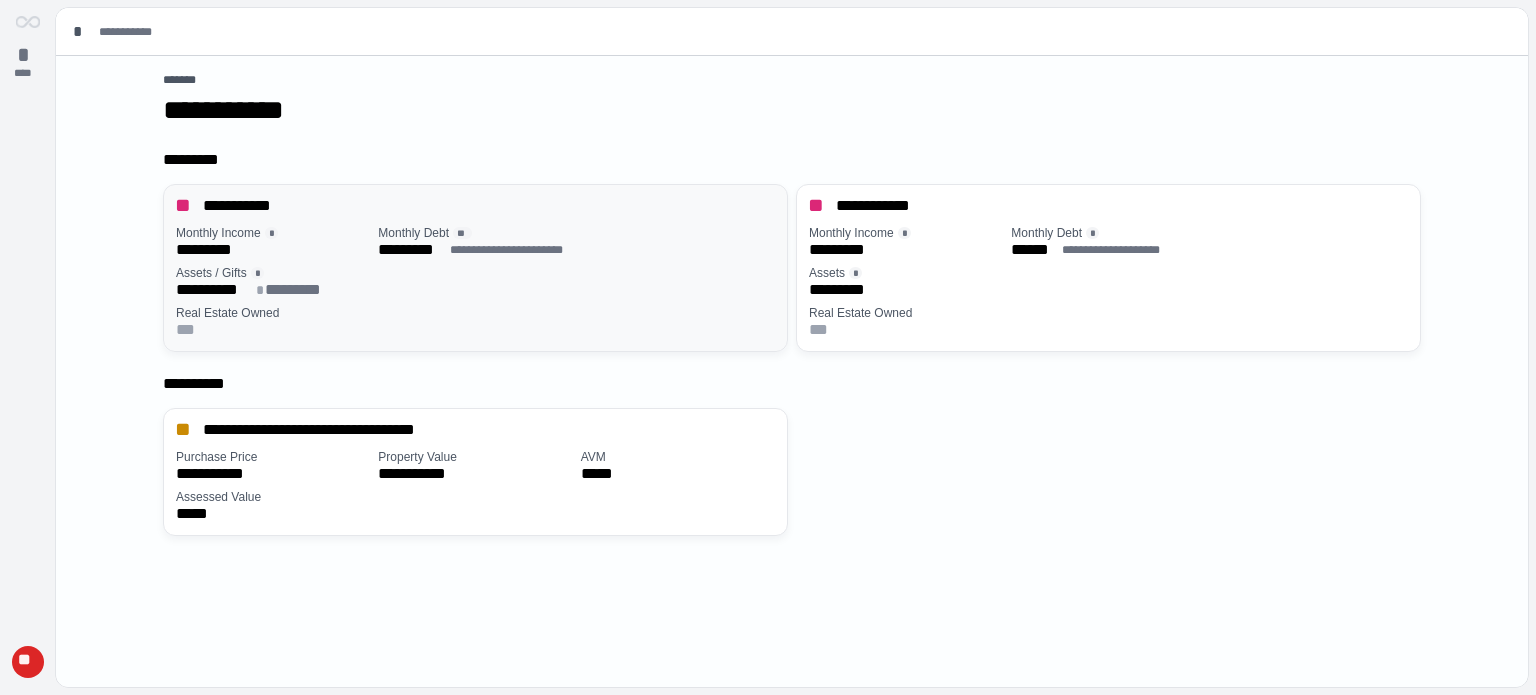 click on "**********" at bounding box center [475, 290] 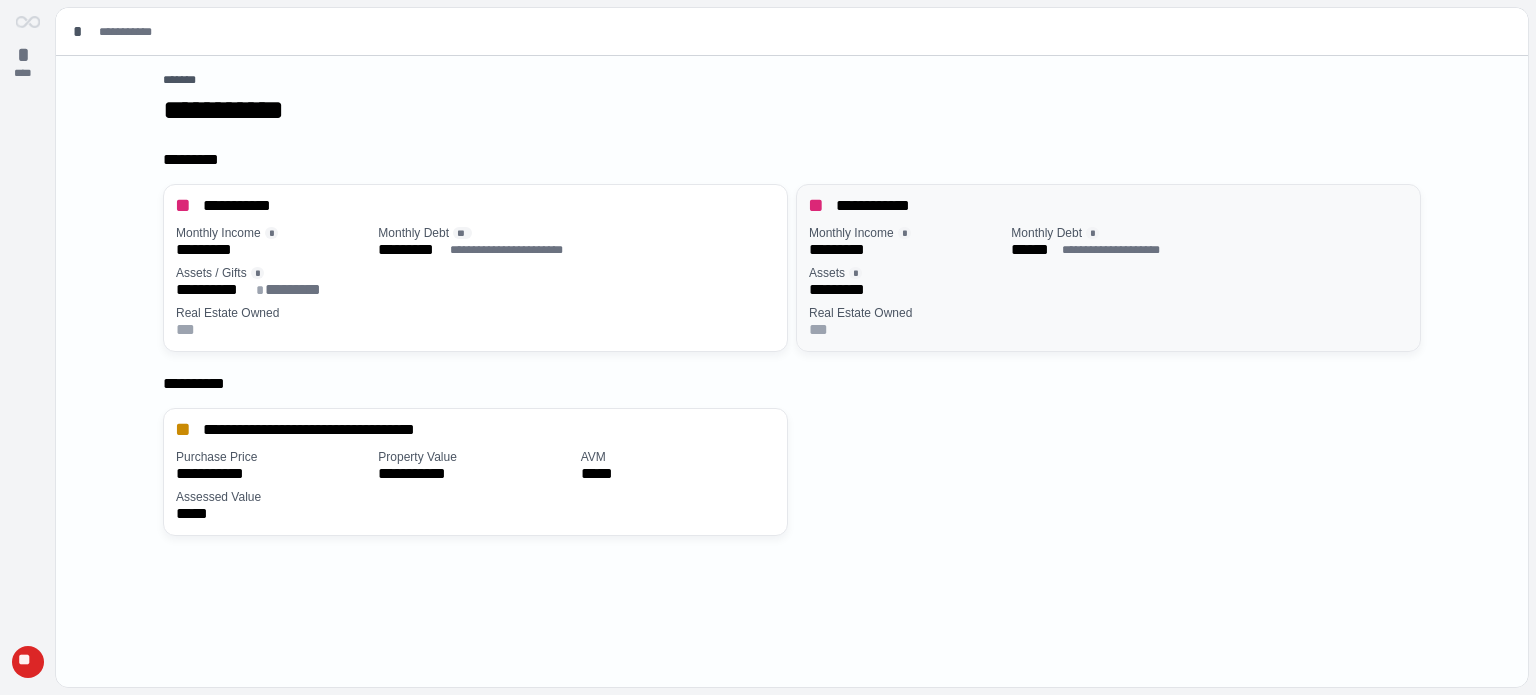 click on "Real Estate Owned" at bounding box center (1108, 313) 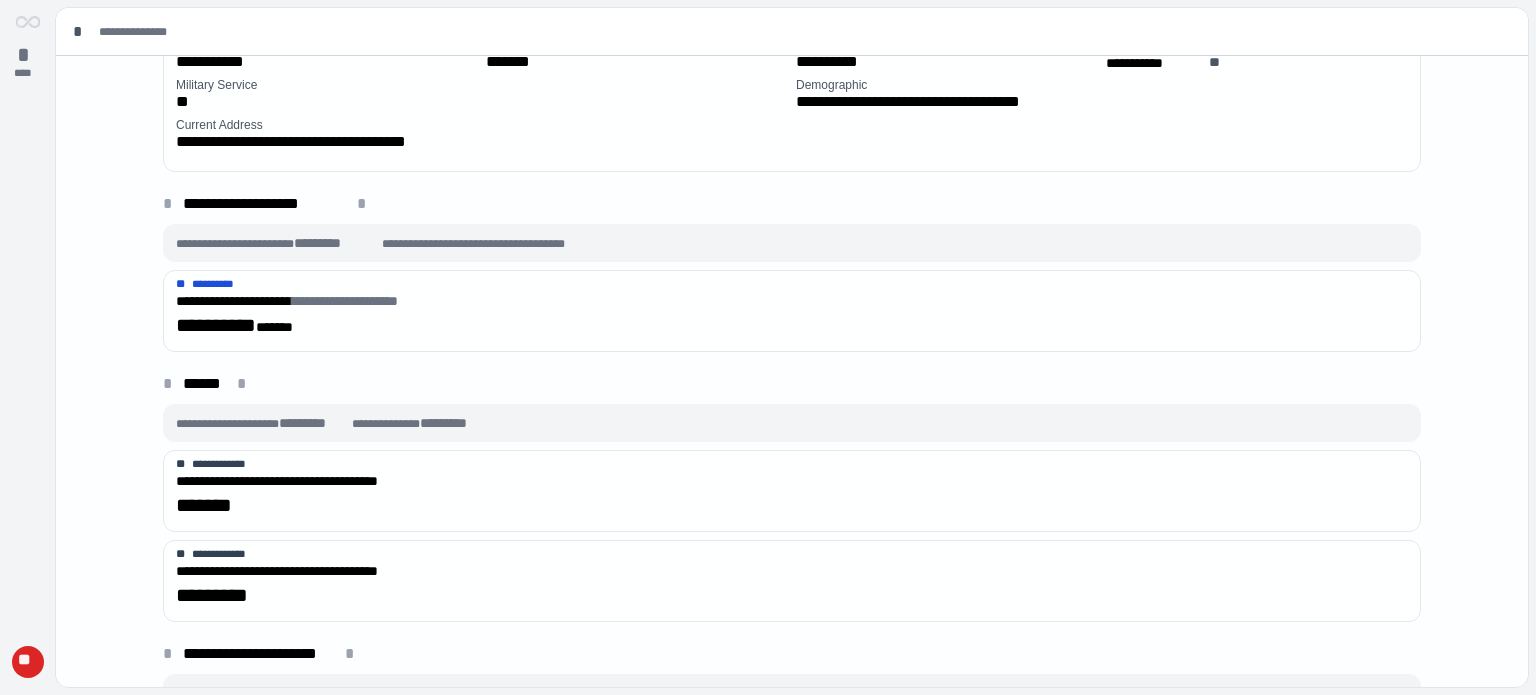 scroll, scrollTop: 133, scrollLeft: 0, axis: vertical 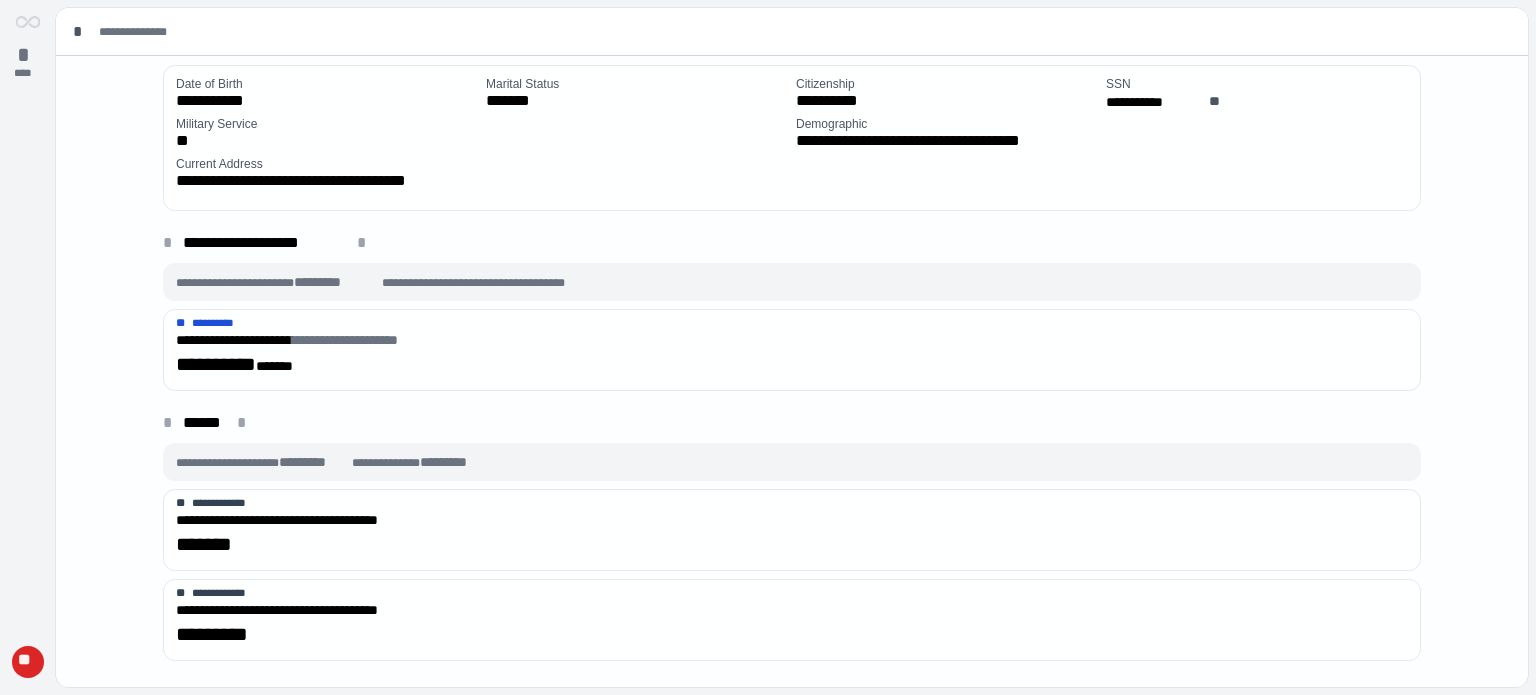 click on "**" at bounding box center (27, 662) 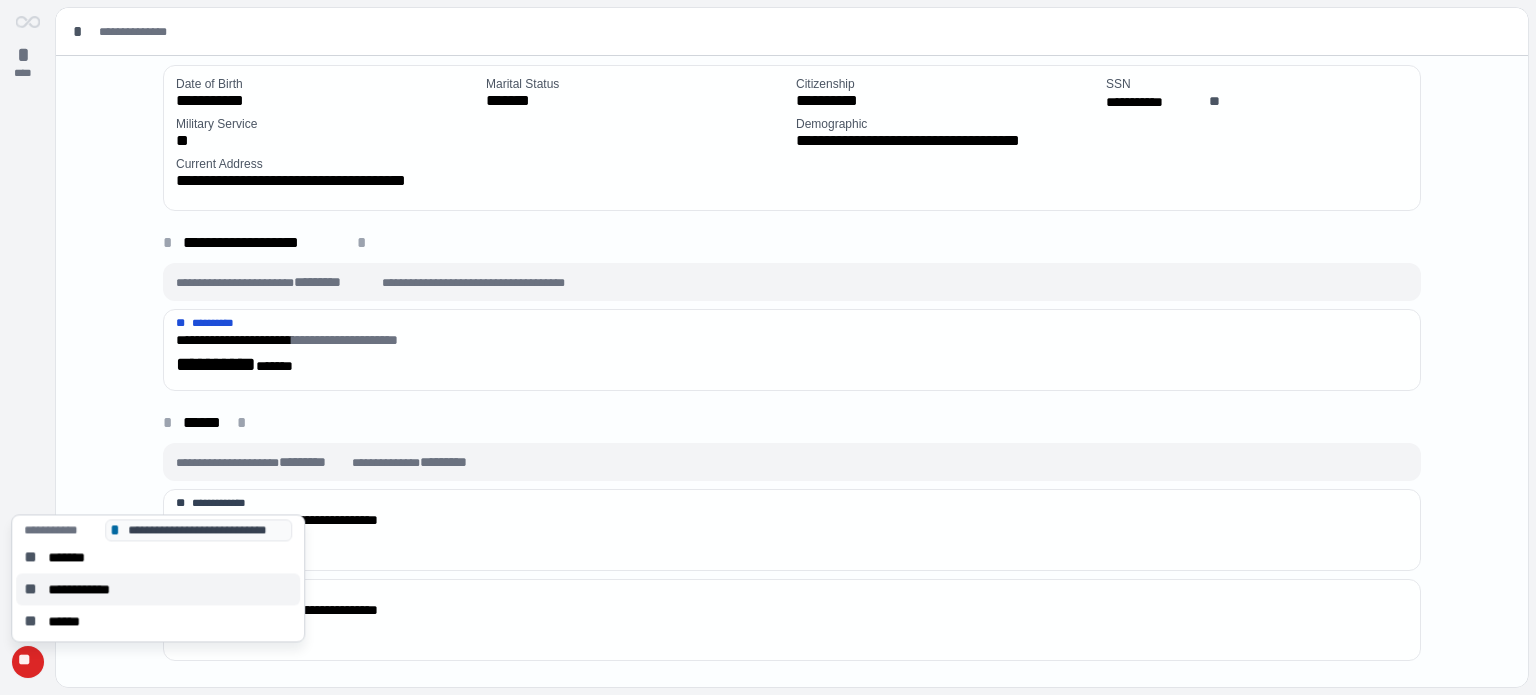 click on "**********" at bounding box center (89, 589) 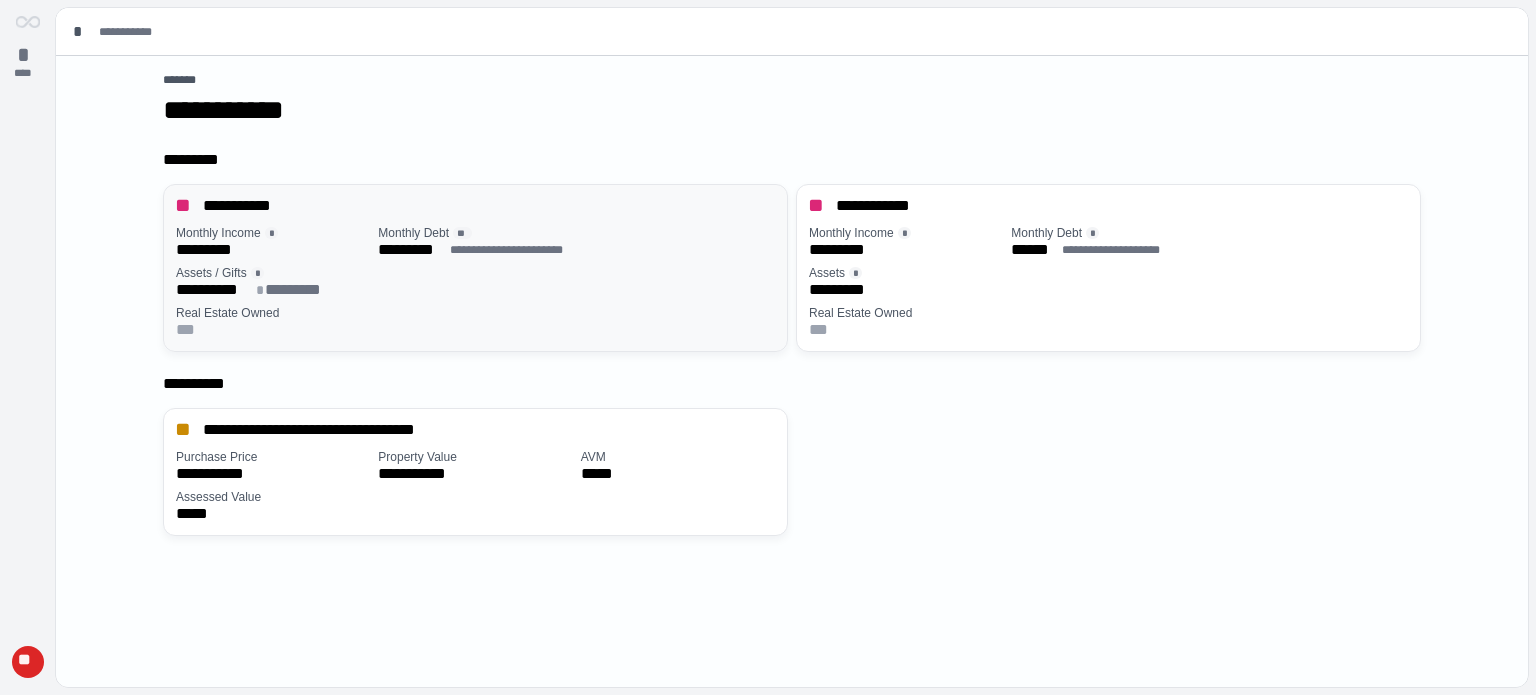 click on "**********" at bounding box center (475, 290) 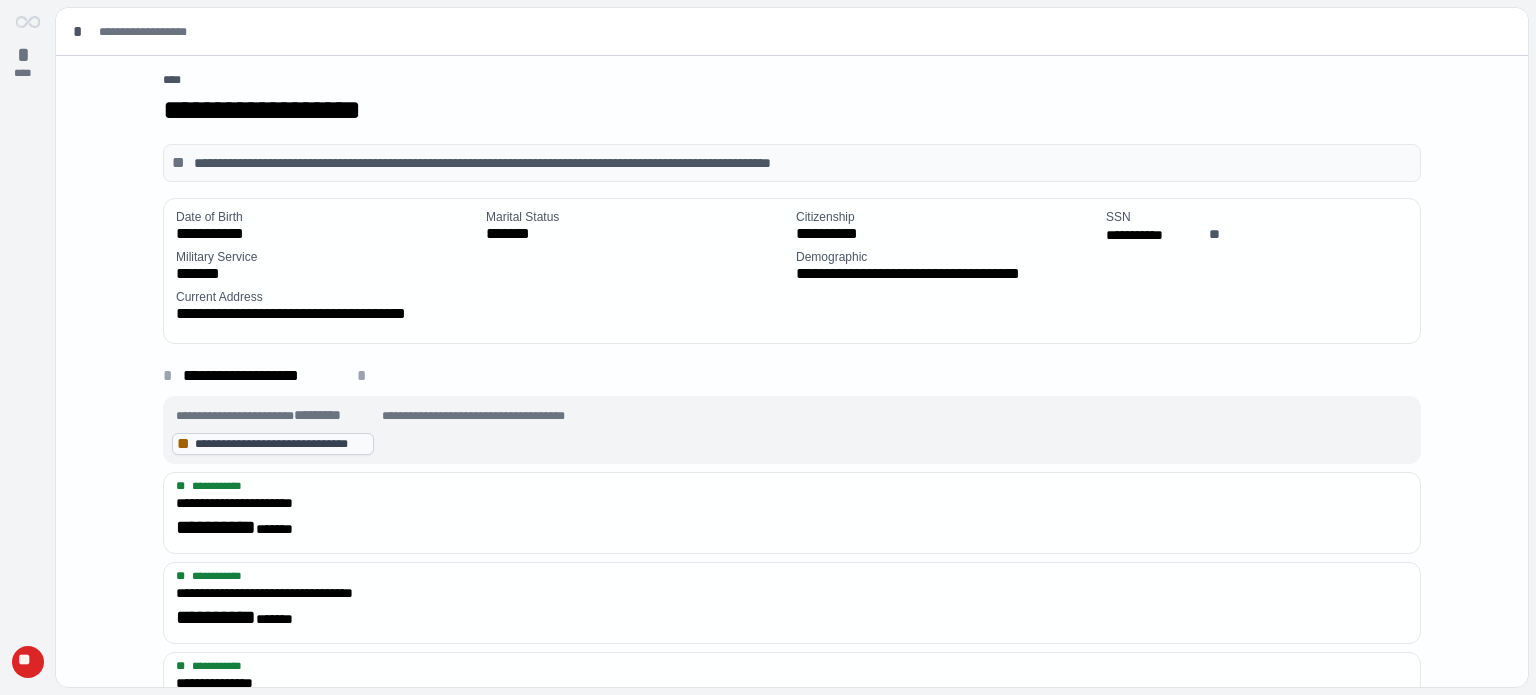 click on "**********" at bounding box center [281, 444] 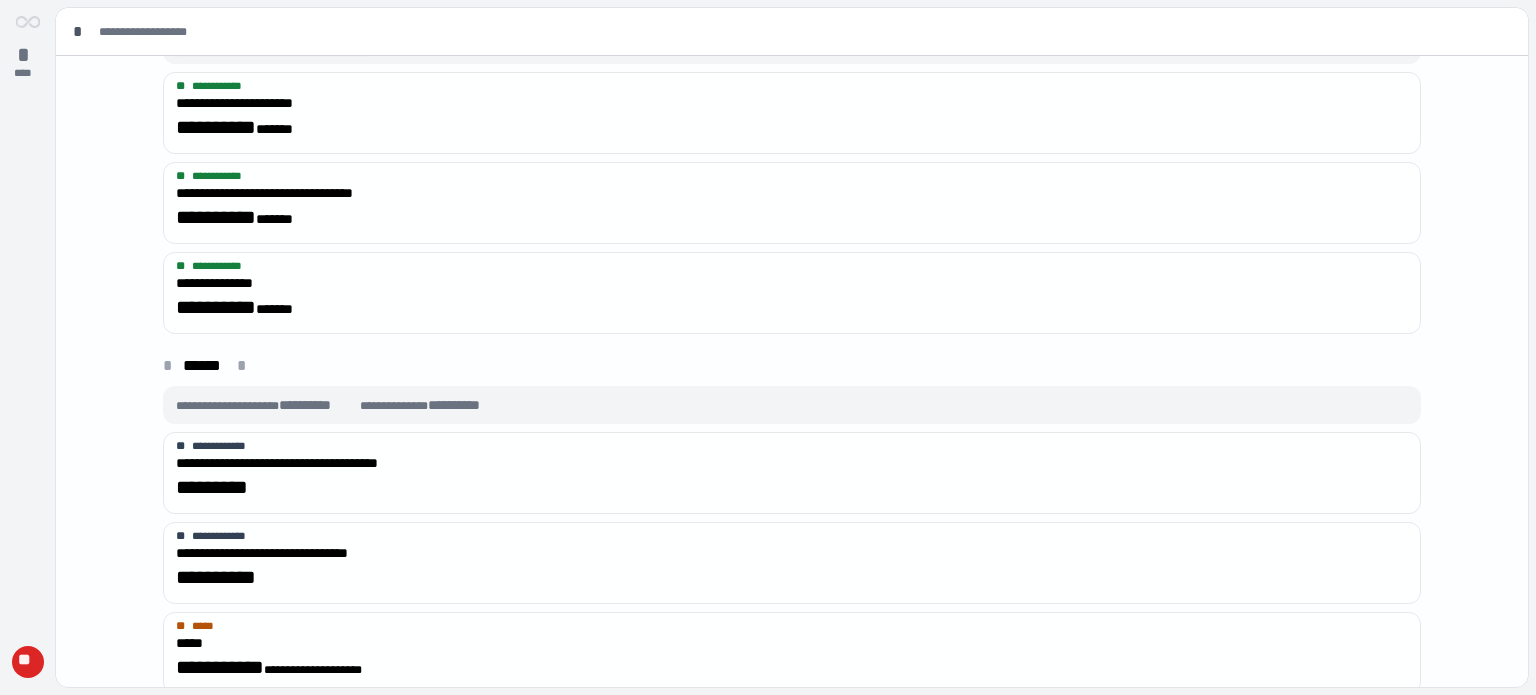 scroll, scrollTop: 0, scrollLeft: 0, axis: both 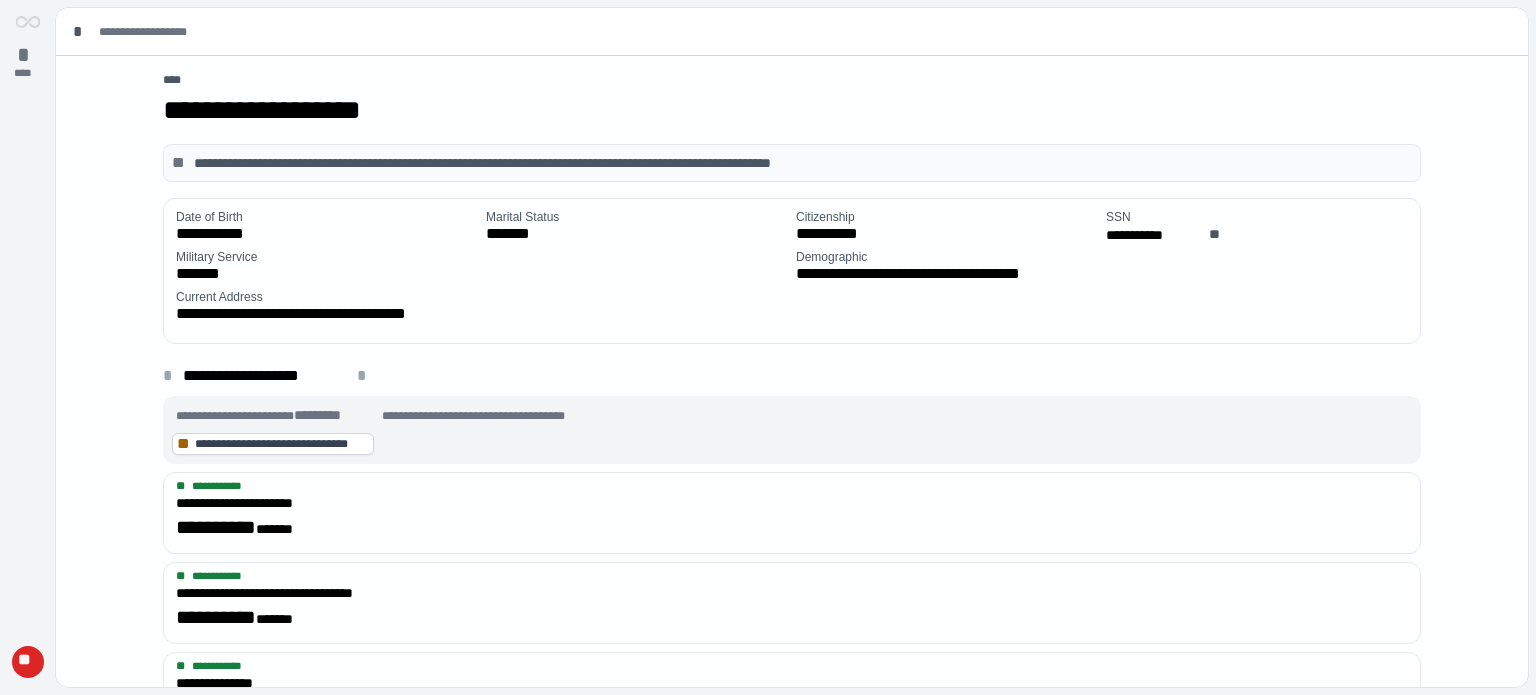 click on "**********" at bounding box center (792, 444) 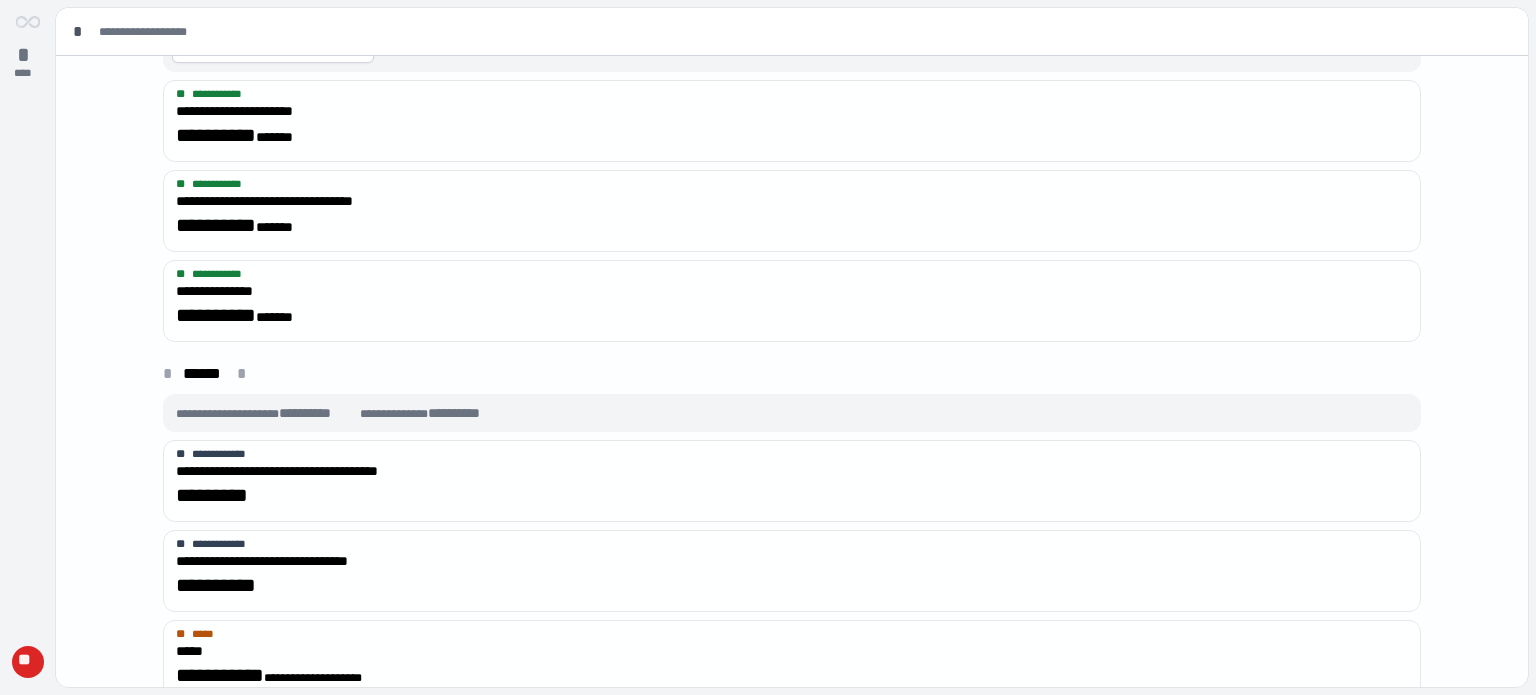 scroll, scrollTop: 400, scrollLeft: 0, axis: vertical 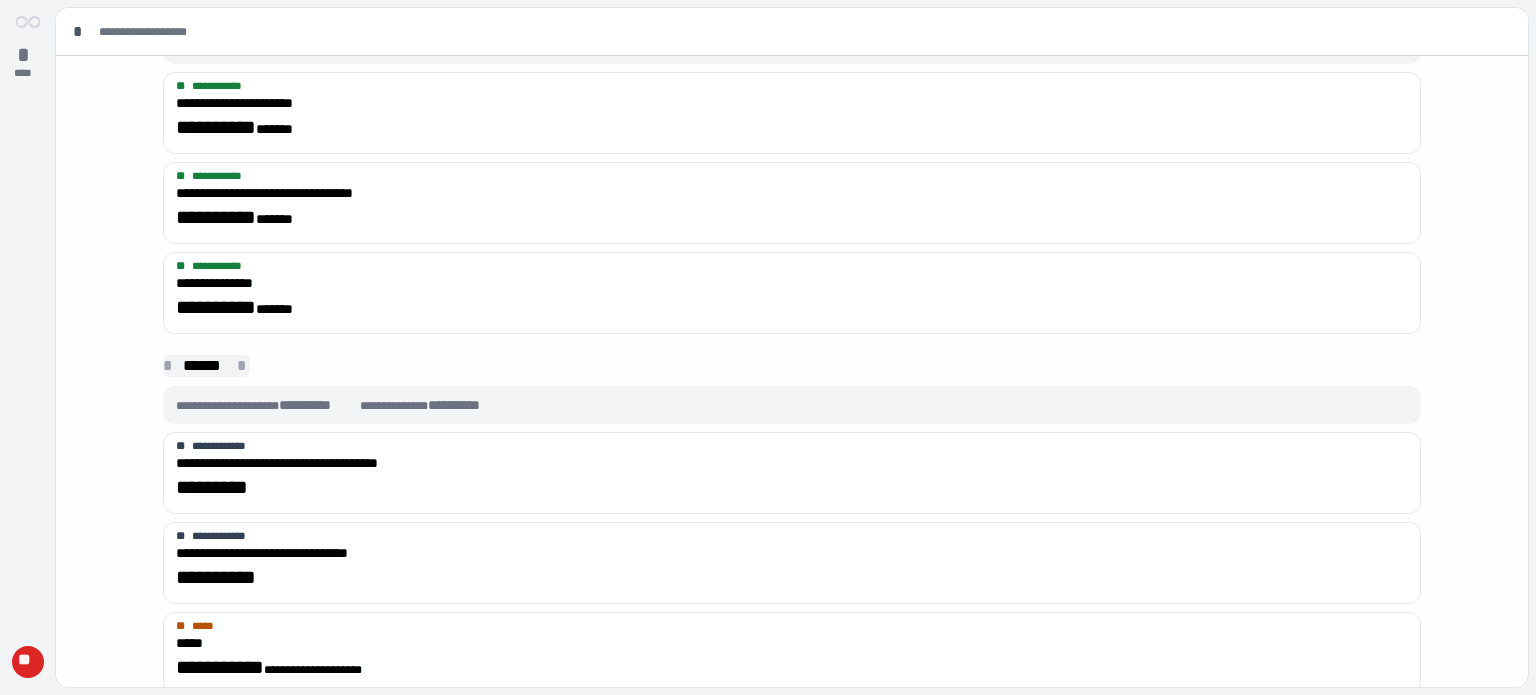 click on "*" at bounding box center (171, 366) 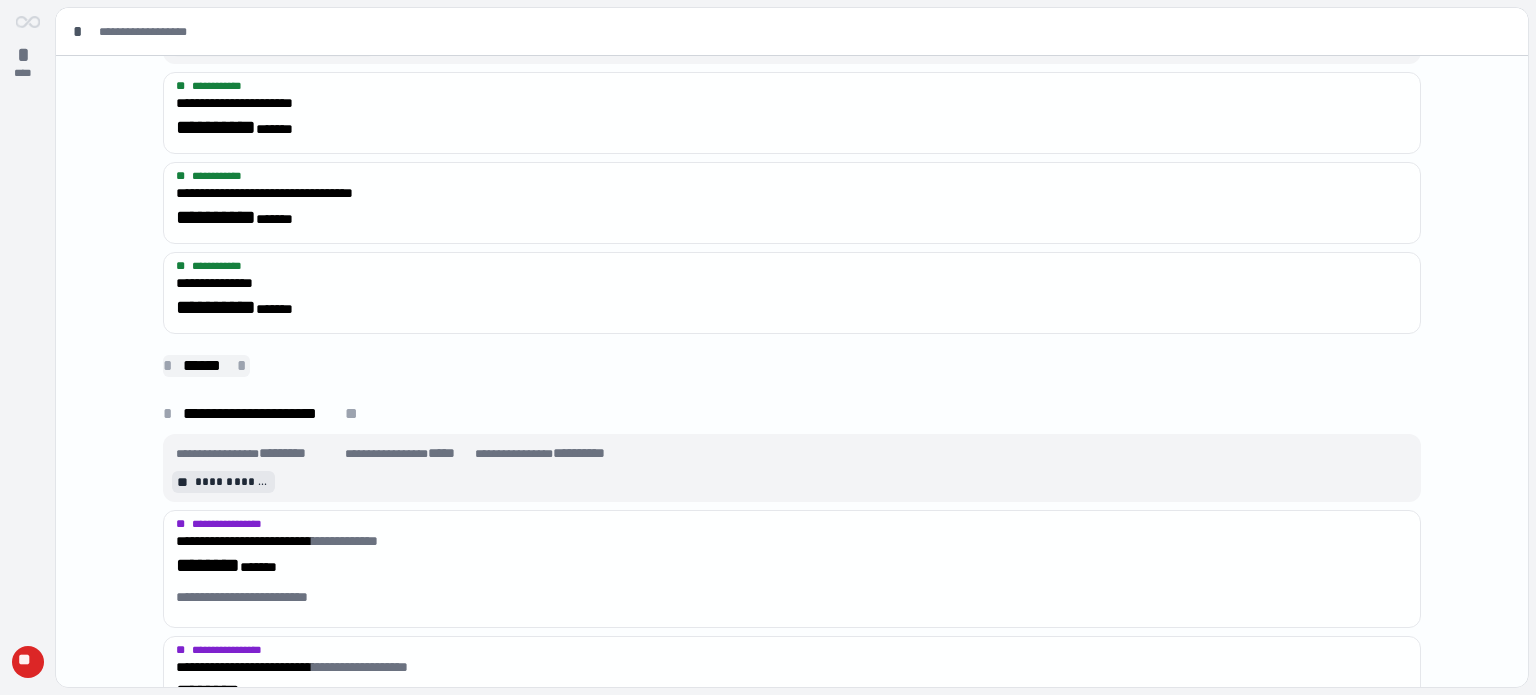 click on "*" at bounding box center (171, 366) 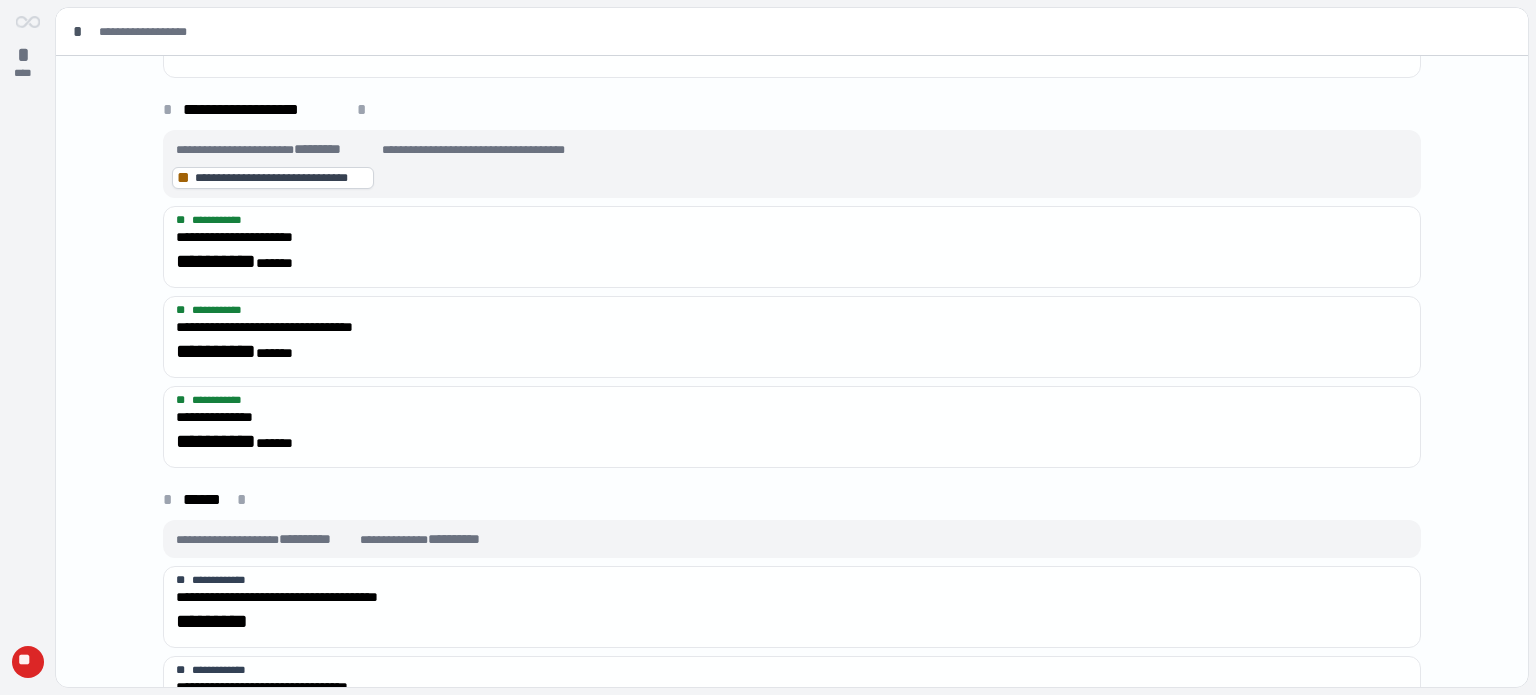 scroll, scrollTop: 0, scrollLeft: 0, axis: both 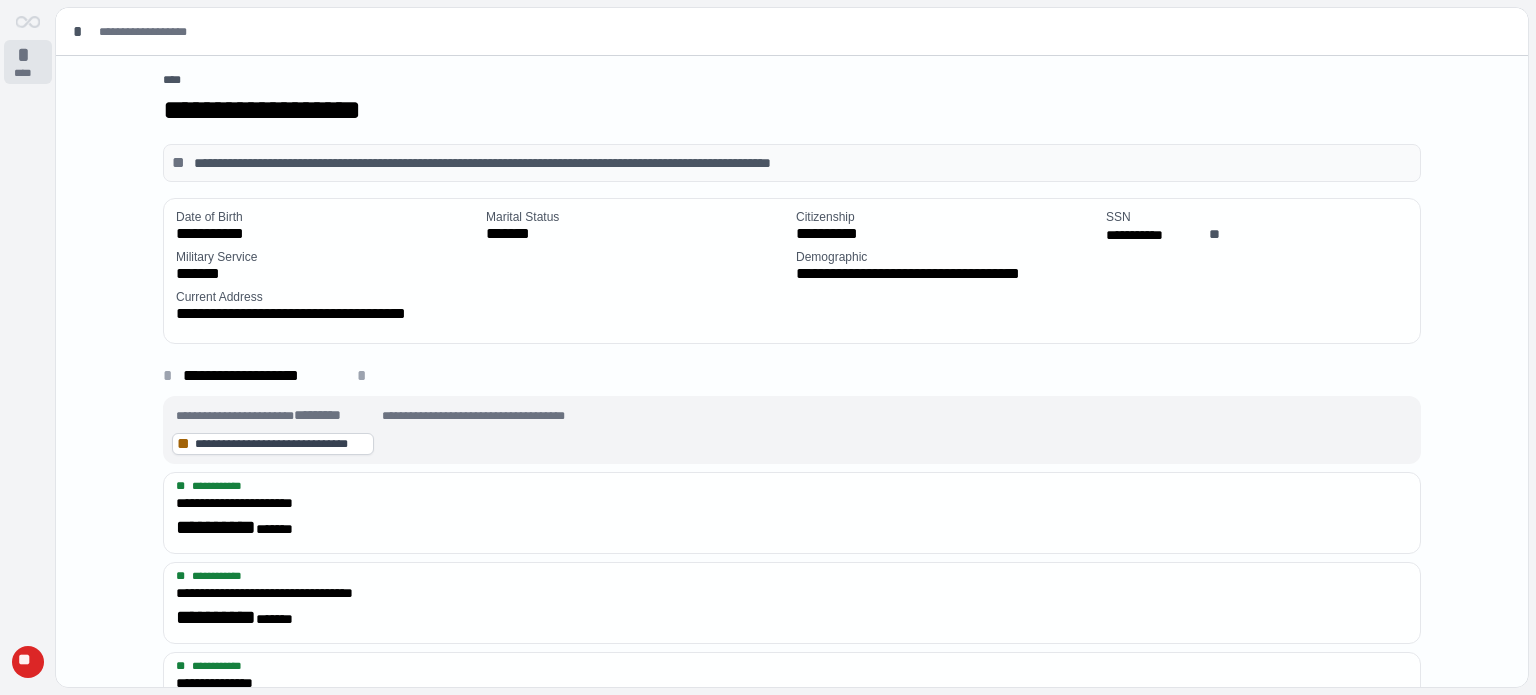 click on "****" at bounding box center (28, 73) 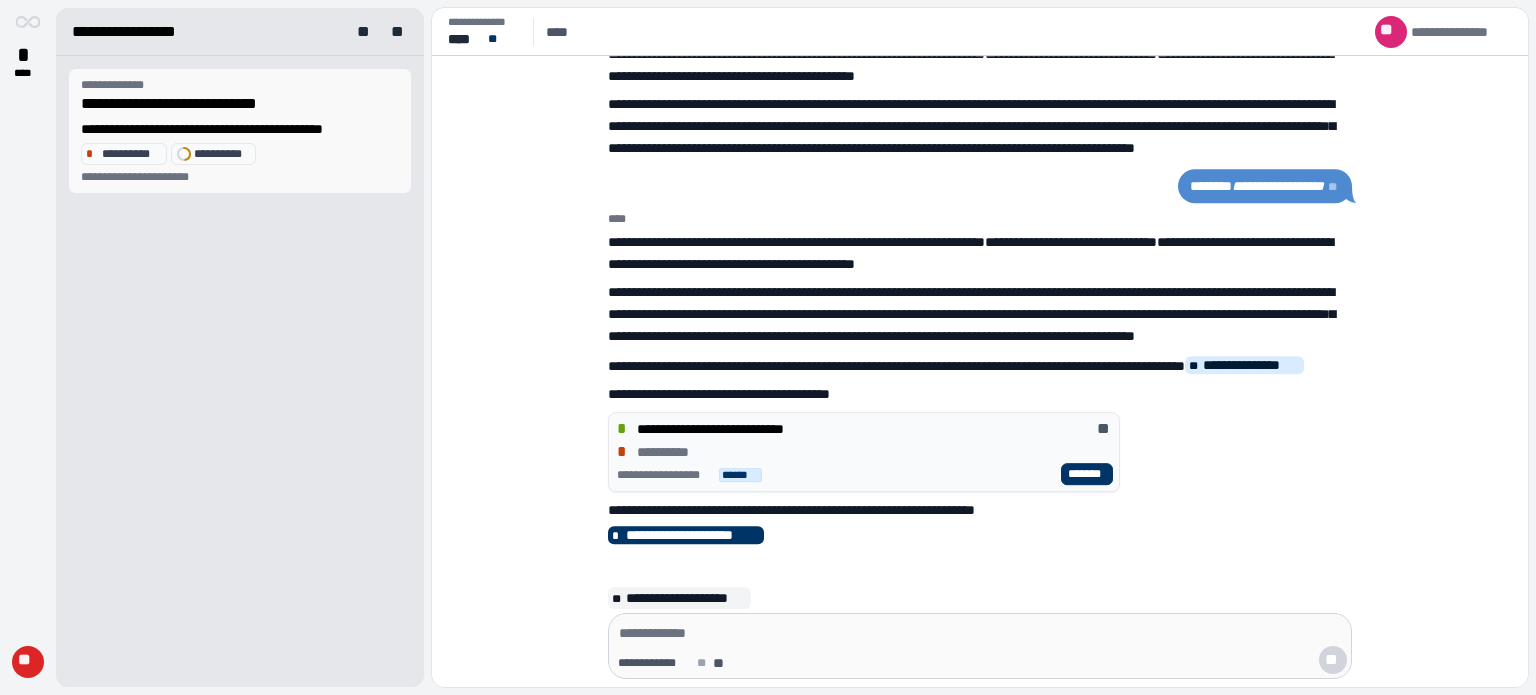 click on "**********" at bounding box center (131, 154) 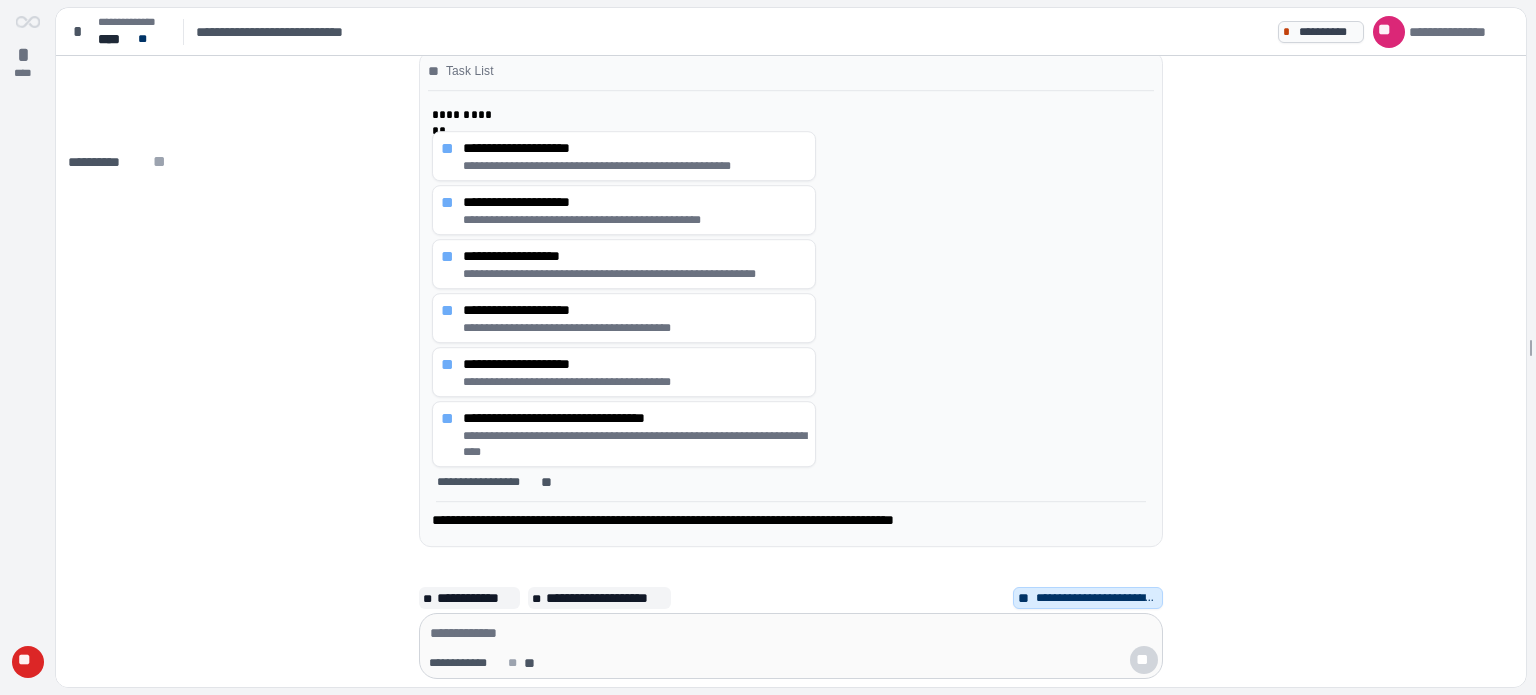 click on "**********" at bounding box center (1328, 32) 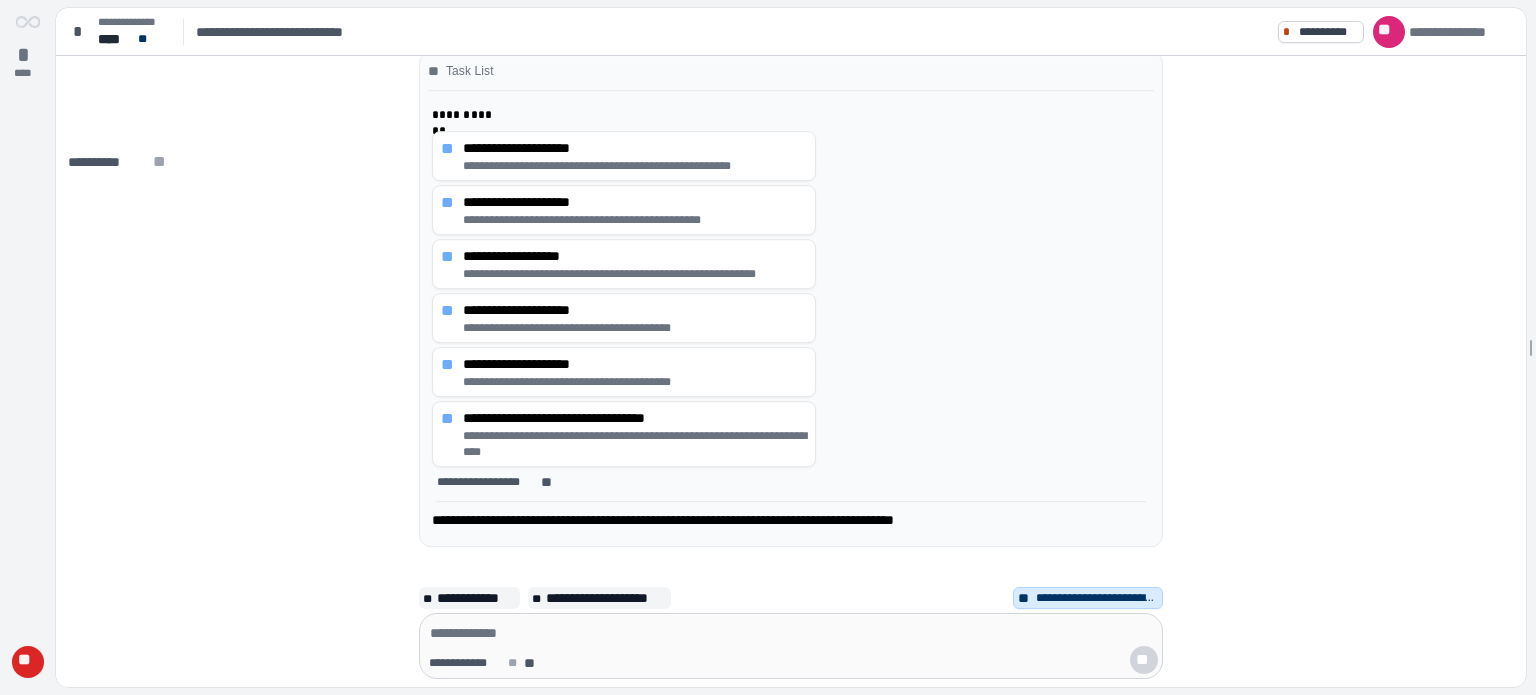click on "**" at bounding box center [27, 662] 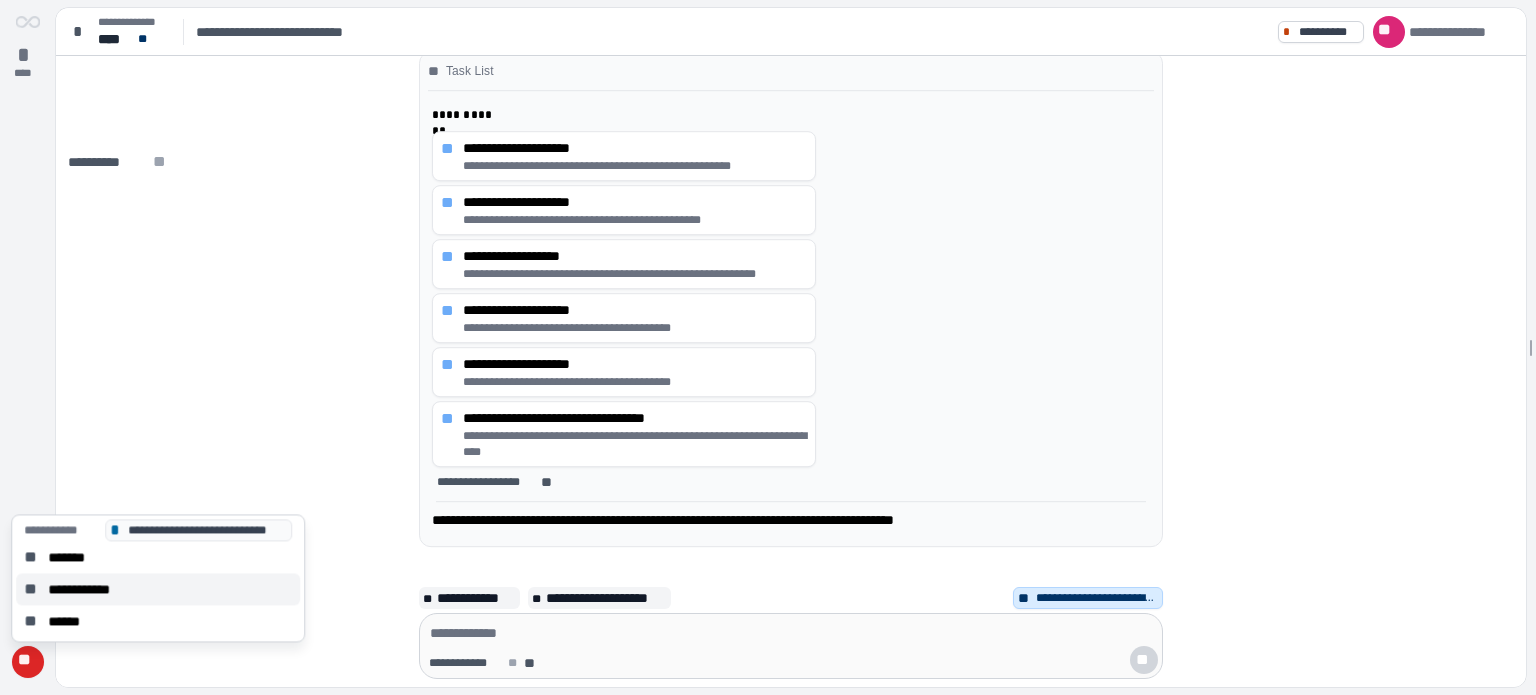 click on "**********" at bounding box center [89, 589] 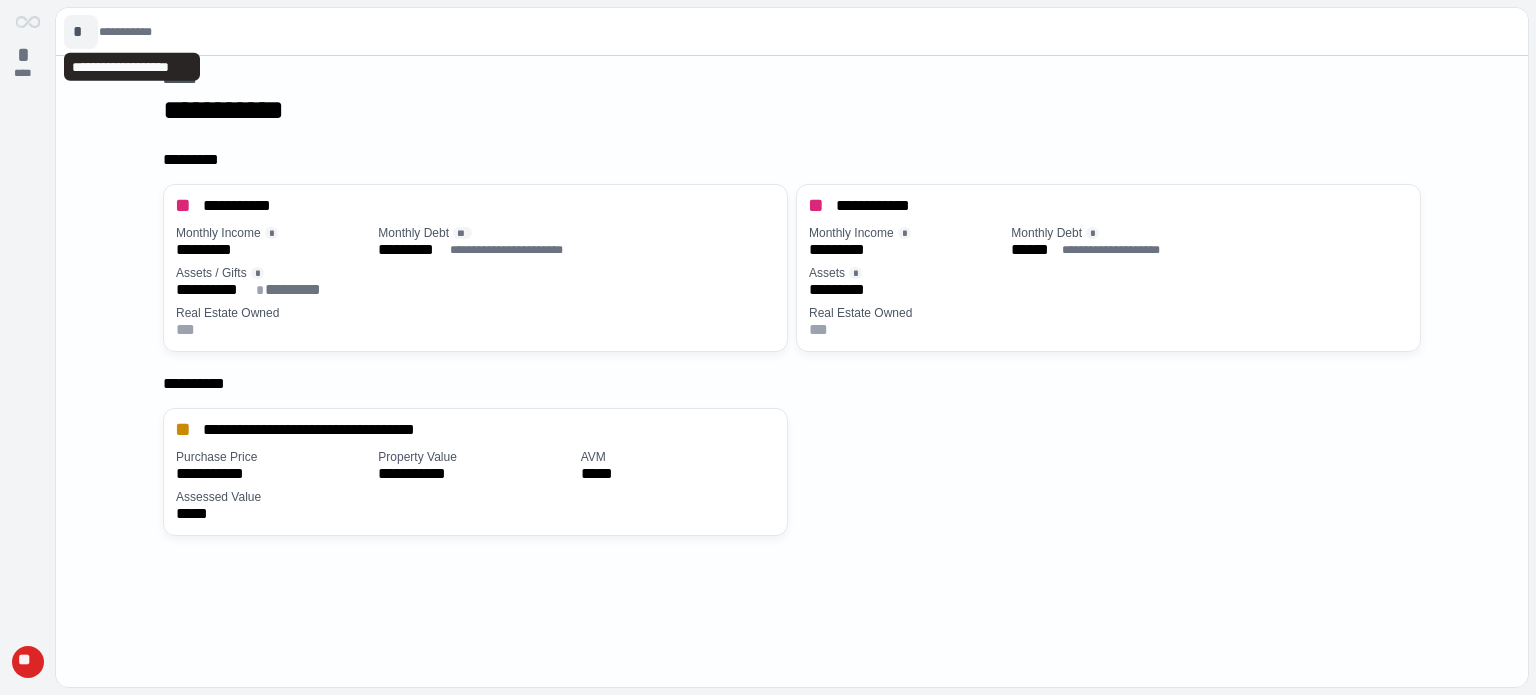 click on "*" at bounding box center [81, 32] 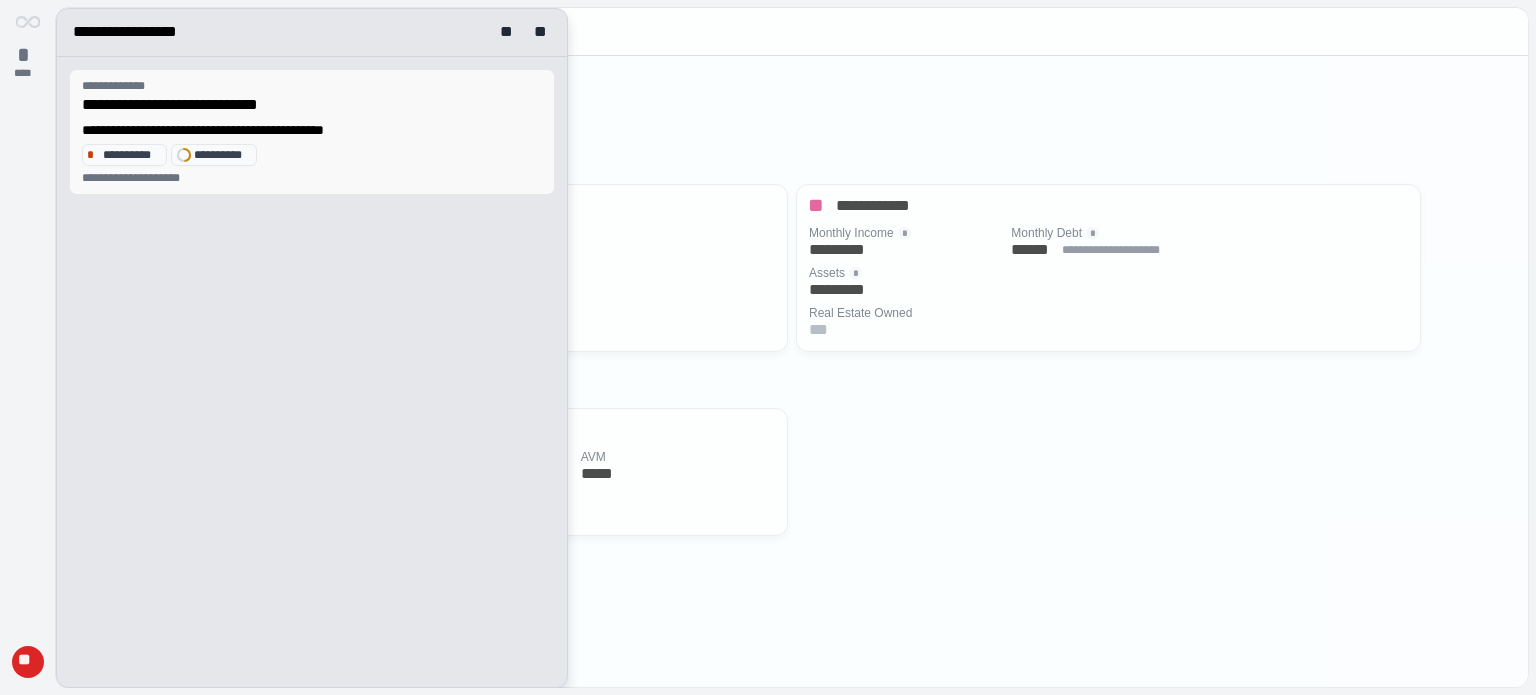 click on "**********" at bounding box center [132, 155] 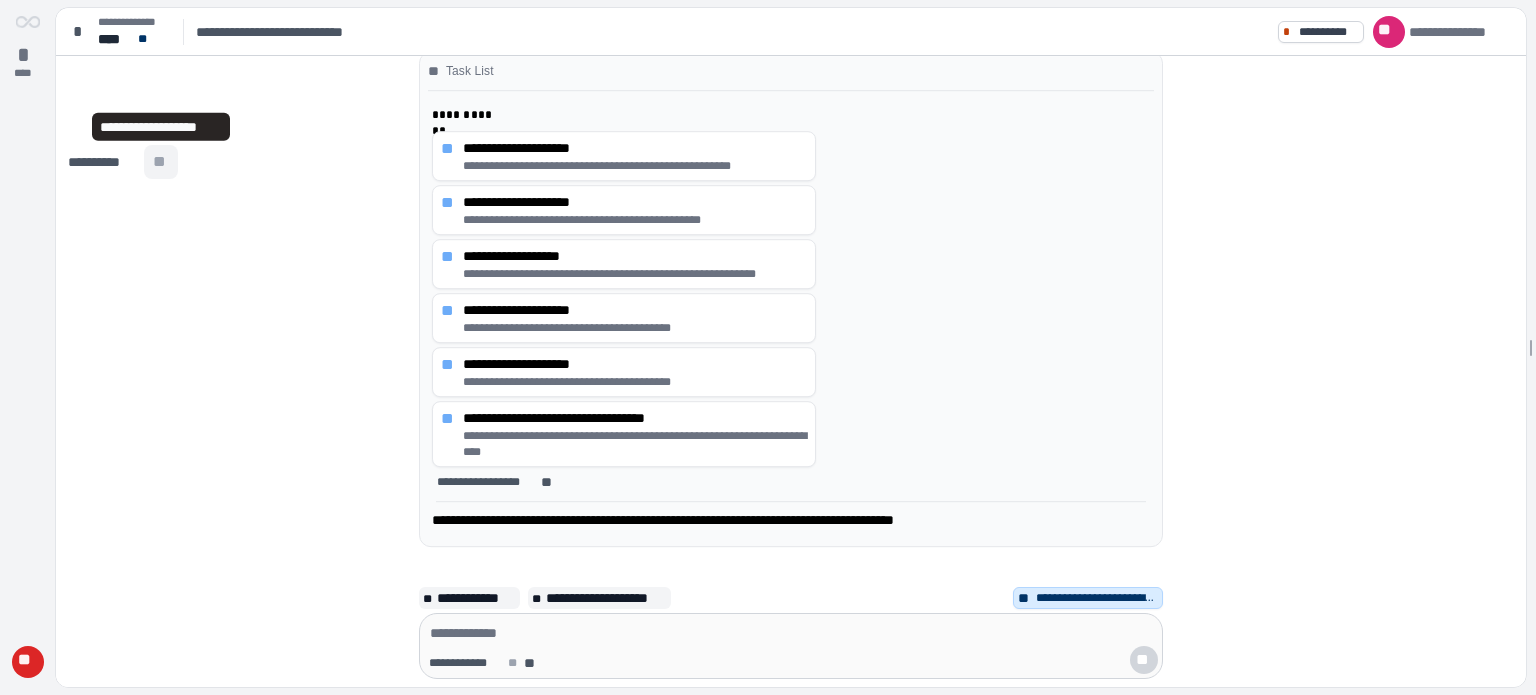 click on "**" at bounding box center (161, 162) 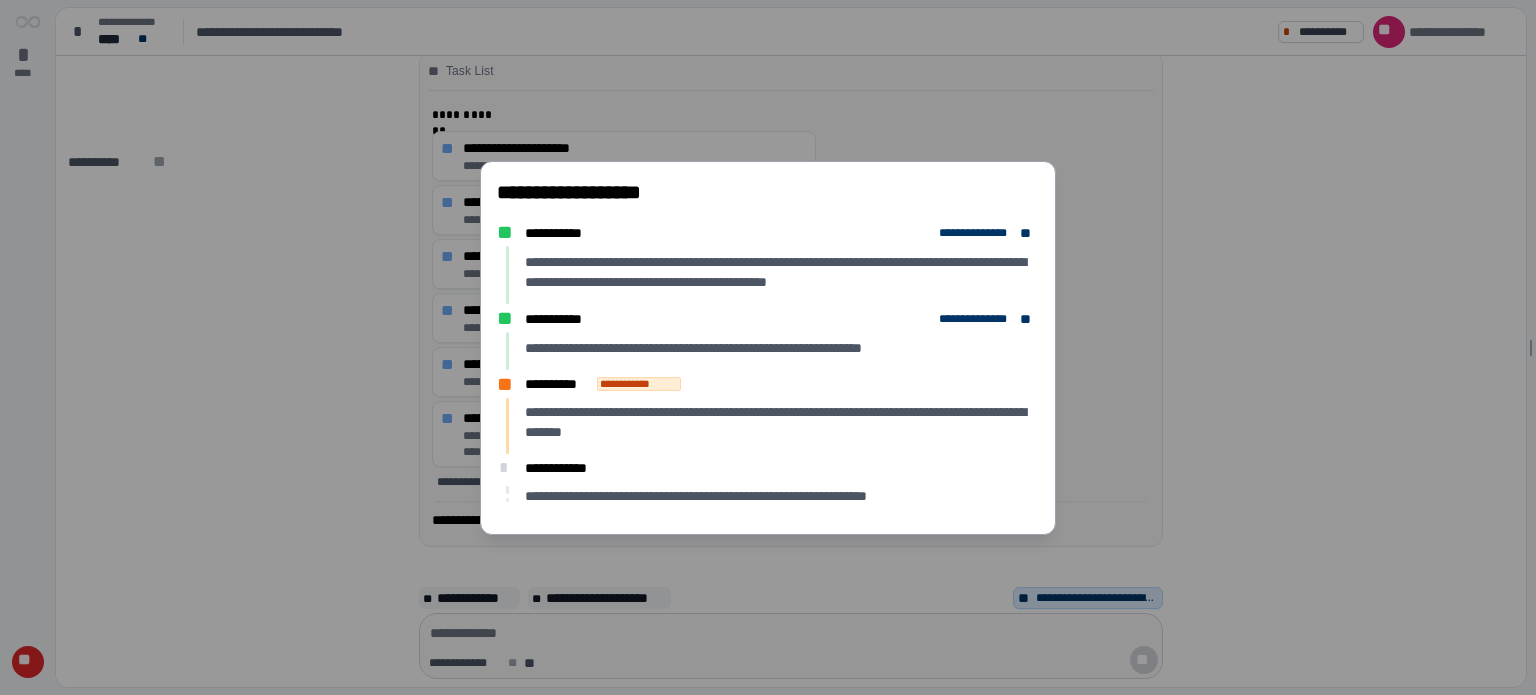 click on "**********" at bounding box center [768, 347] 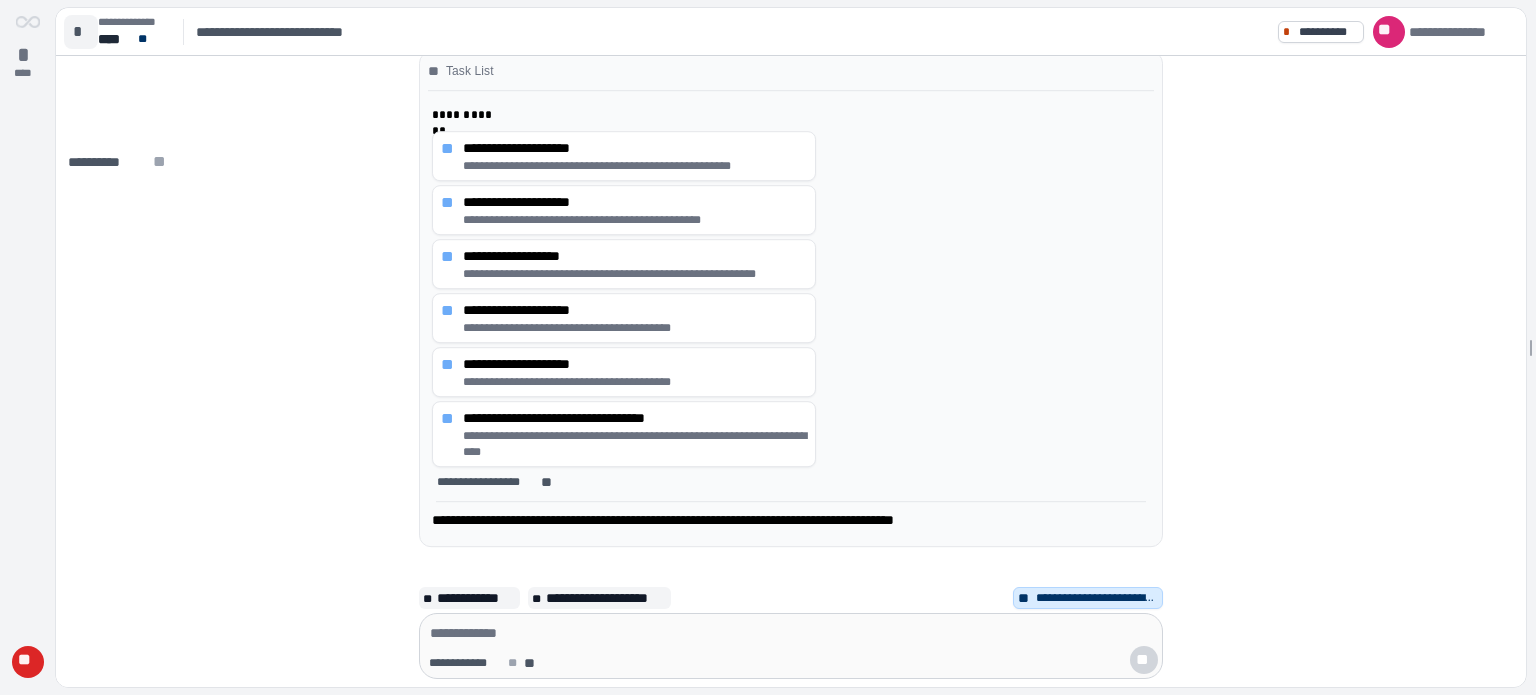click on "*" at bounding box center [81, 32] 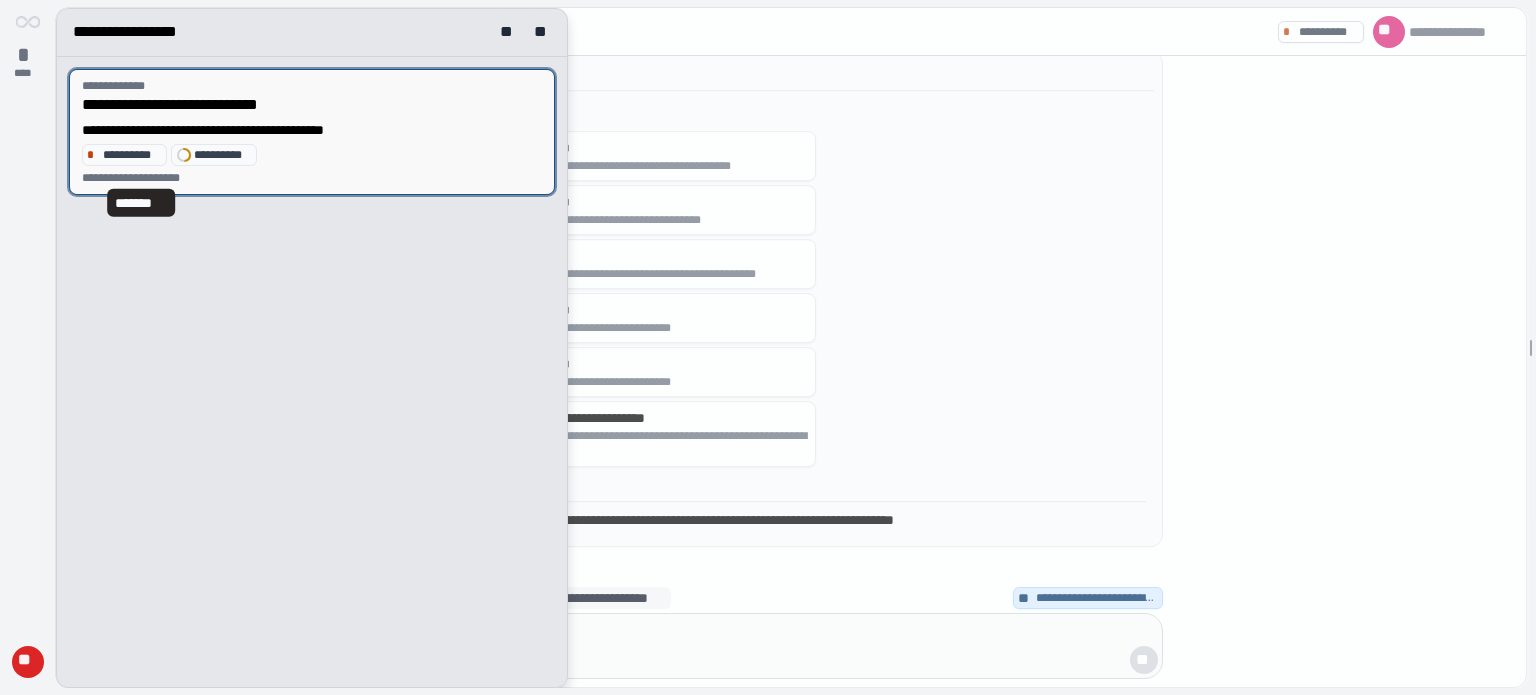 click on "**********" at bounding box center (142, 178) 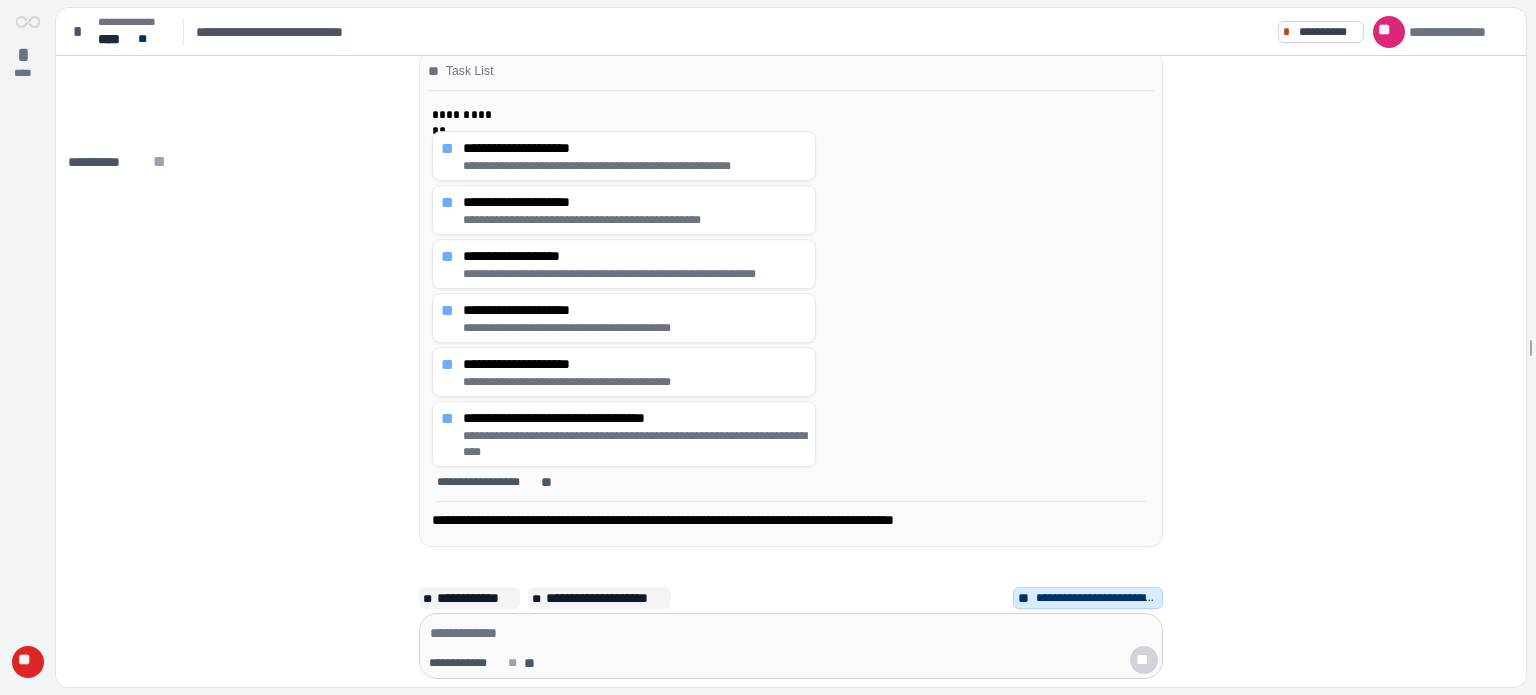 click on "**" at bounding box center (27, 662) 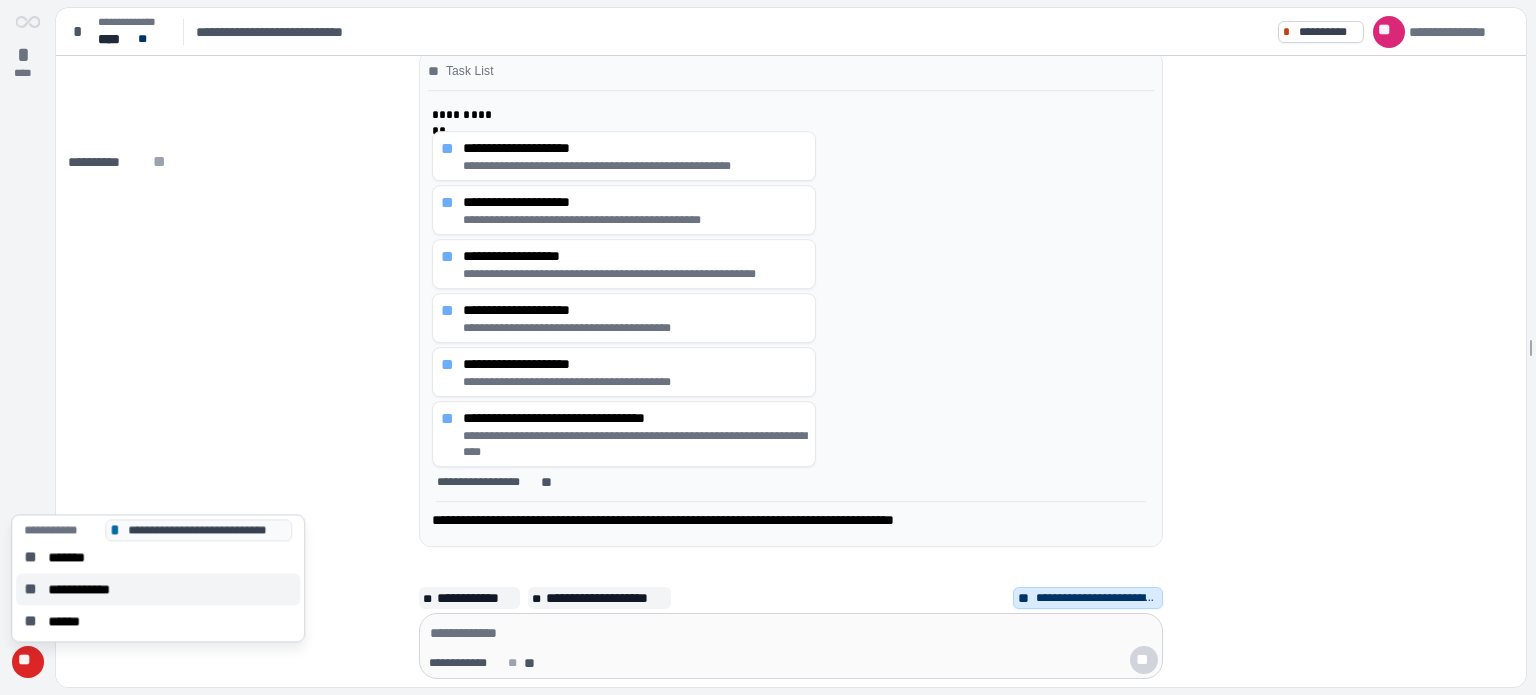 click on "**********" at bounding box center (89, 589) 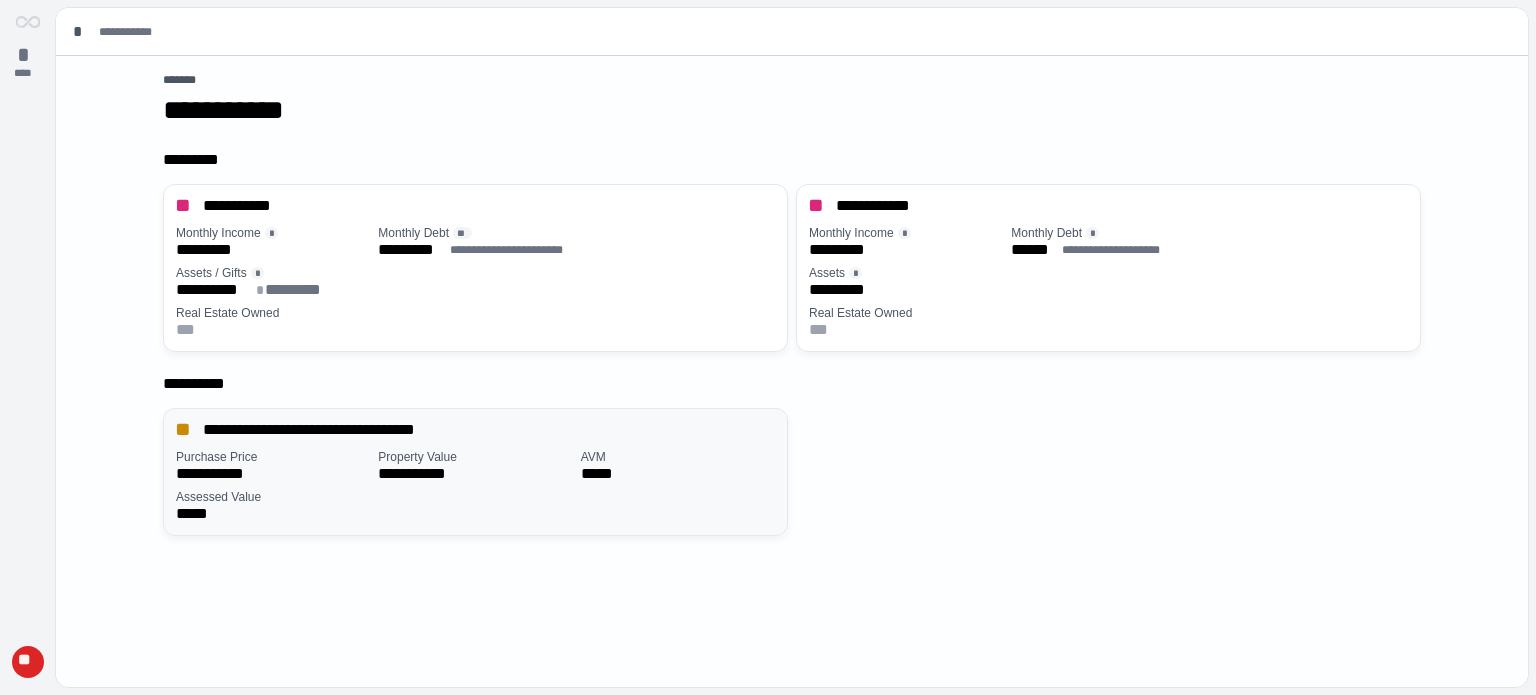 click on "**********" at bounding box center [479, 430] 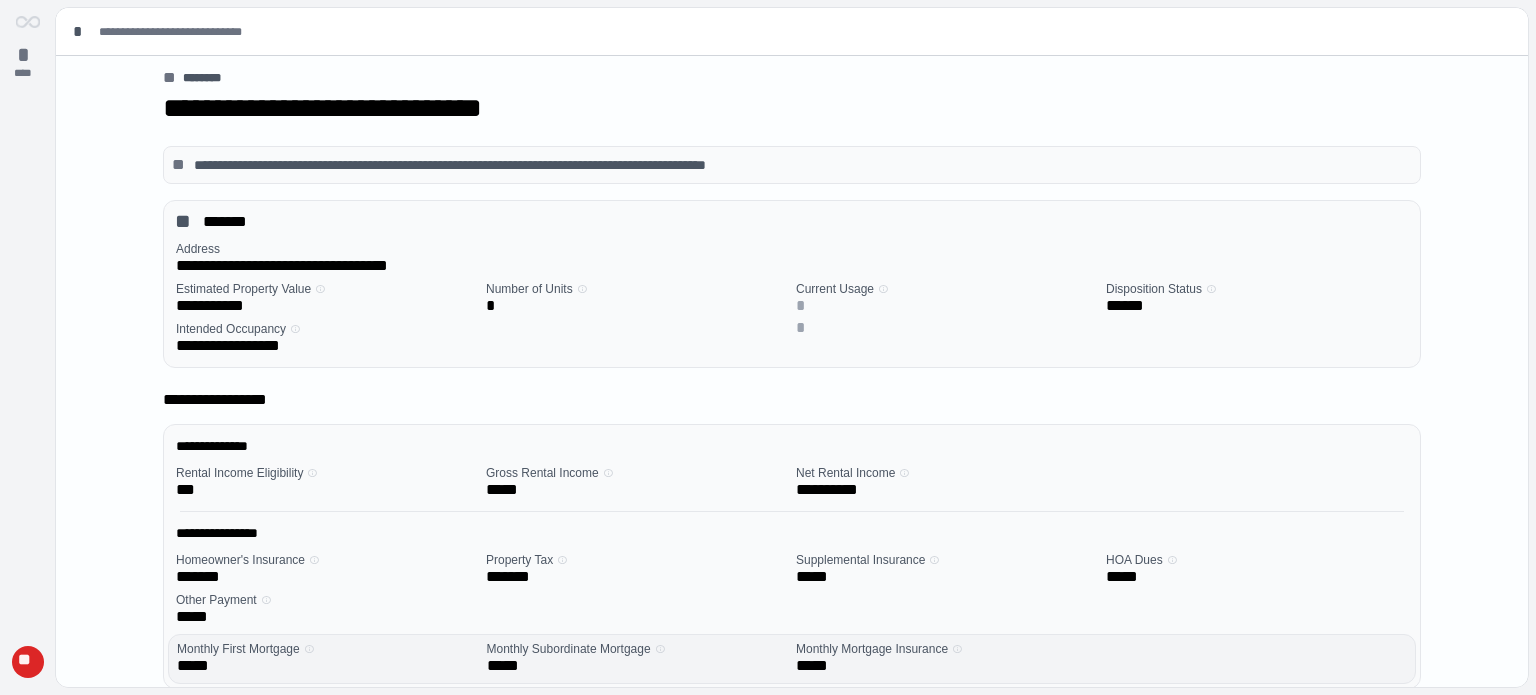 scroll, scrollTop: 0, scrollLeft: 0, axis: both 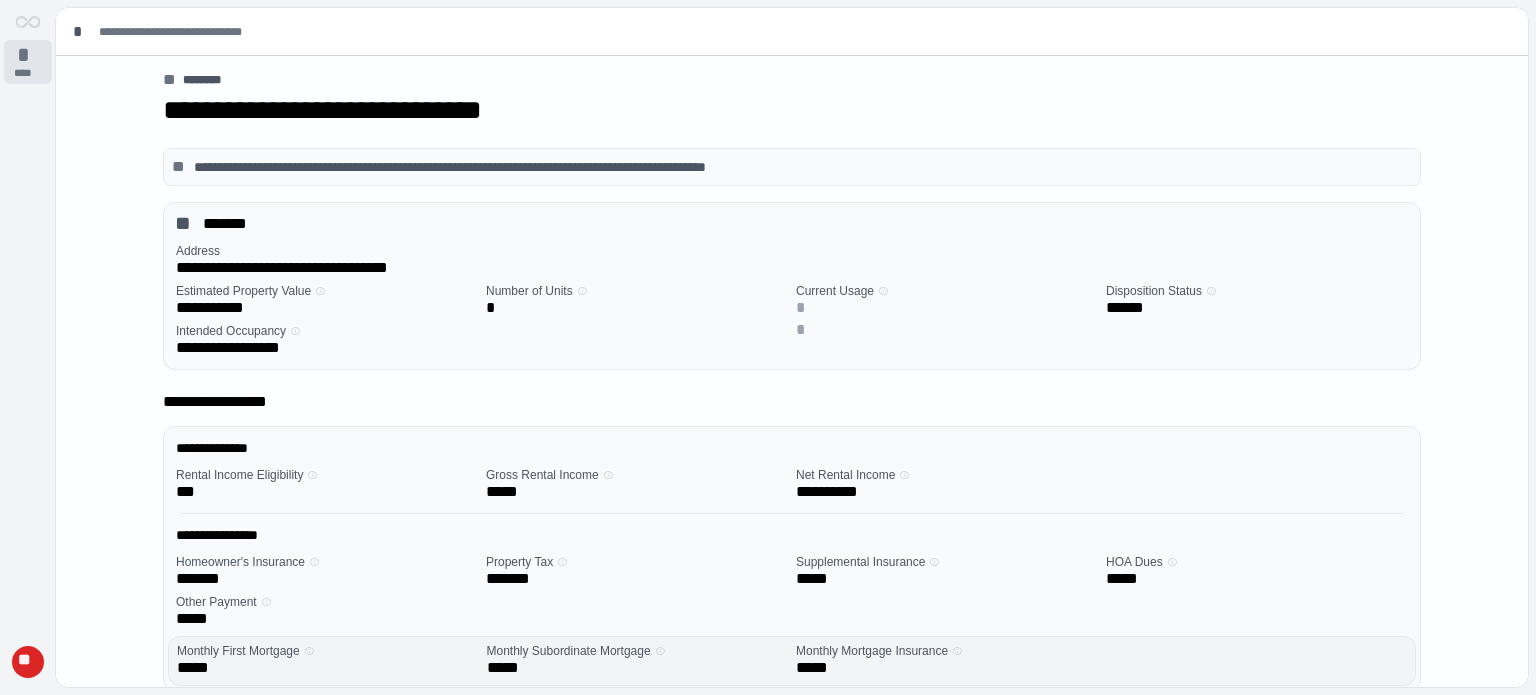 click on "****" at bounding box center [28, 73] 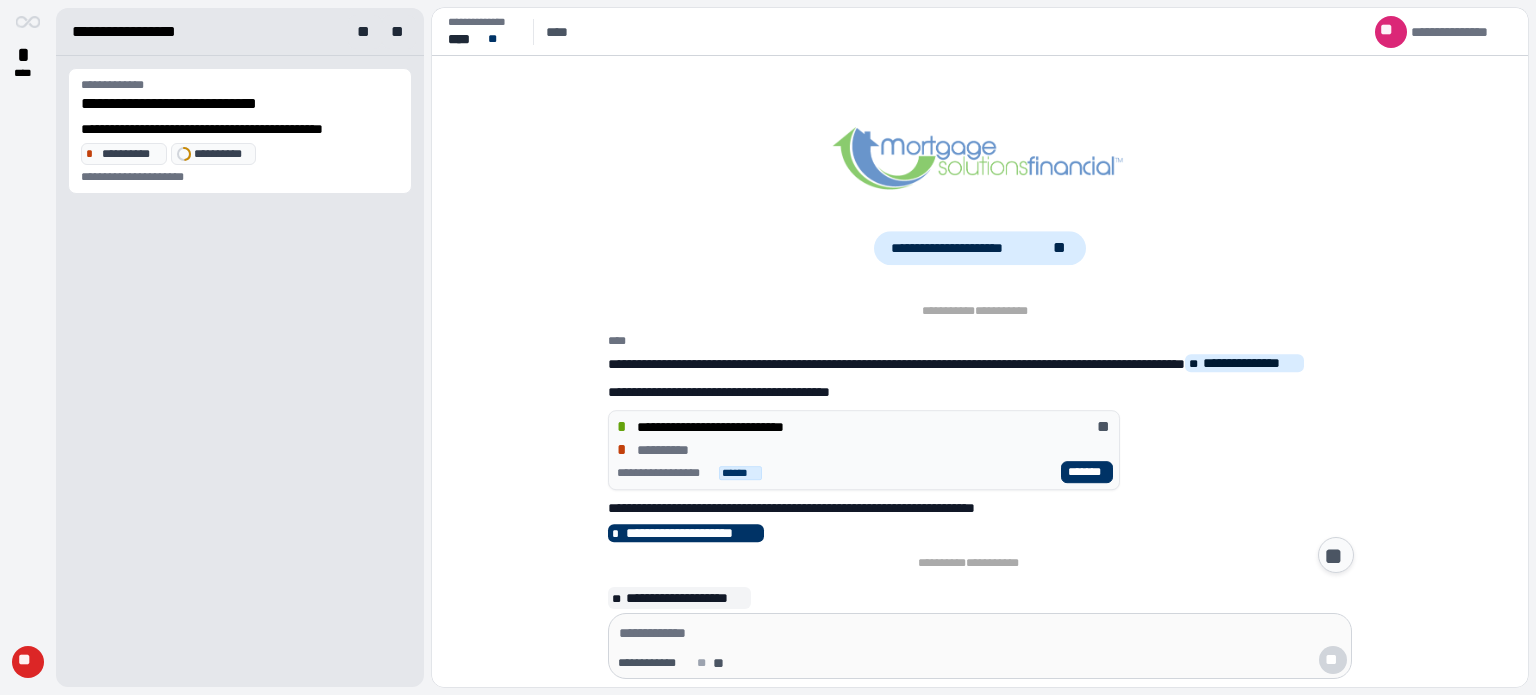 scroll, scrollTop: 0, scrollLeft: 0, axis: both 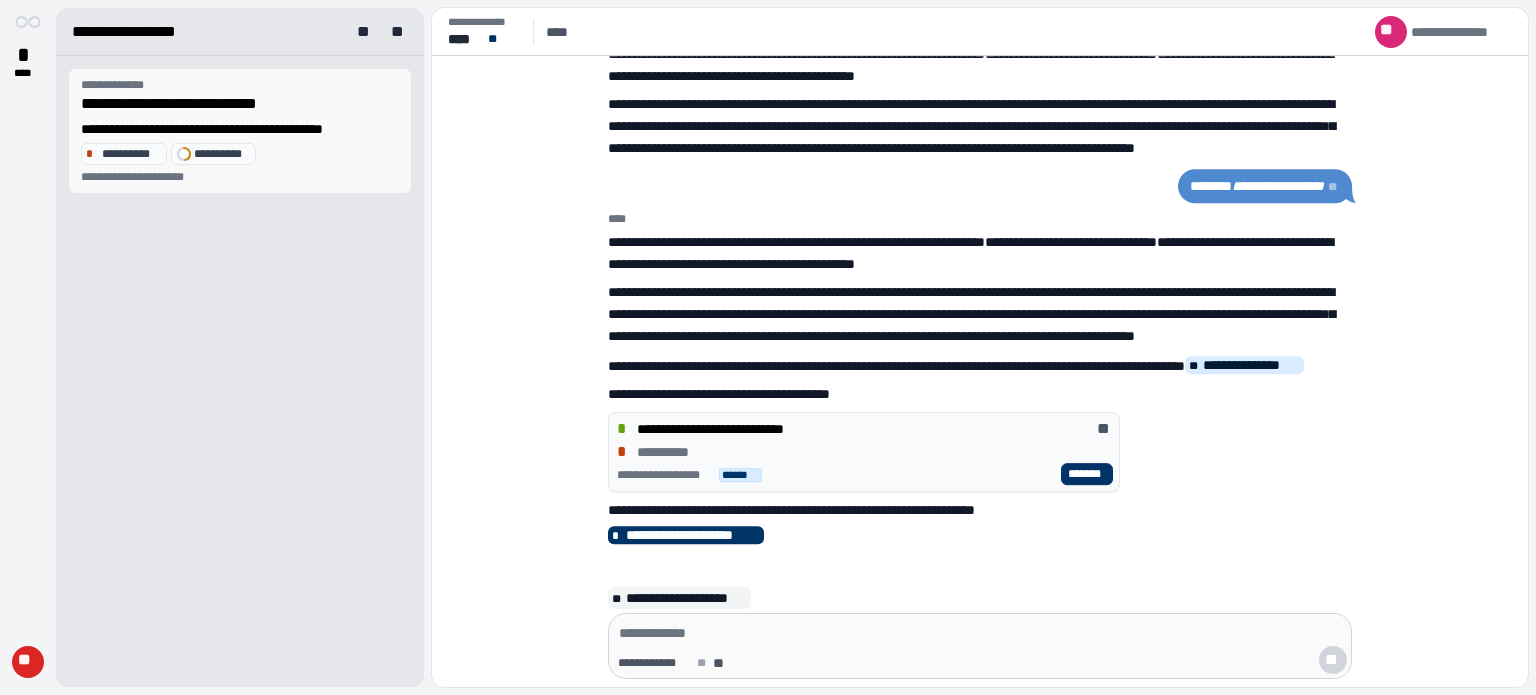click on "**********" at bounding box center (131, 154) 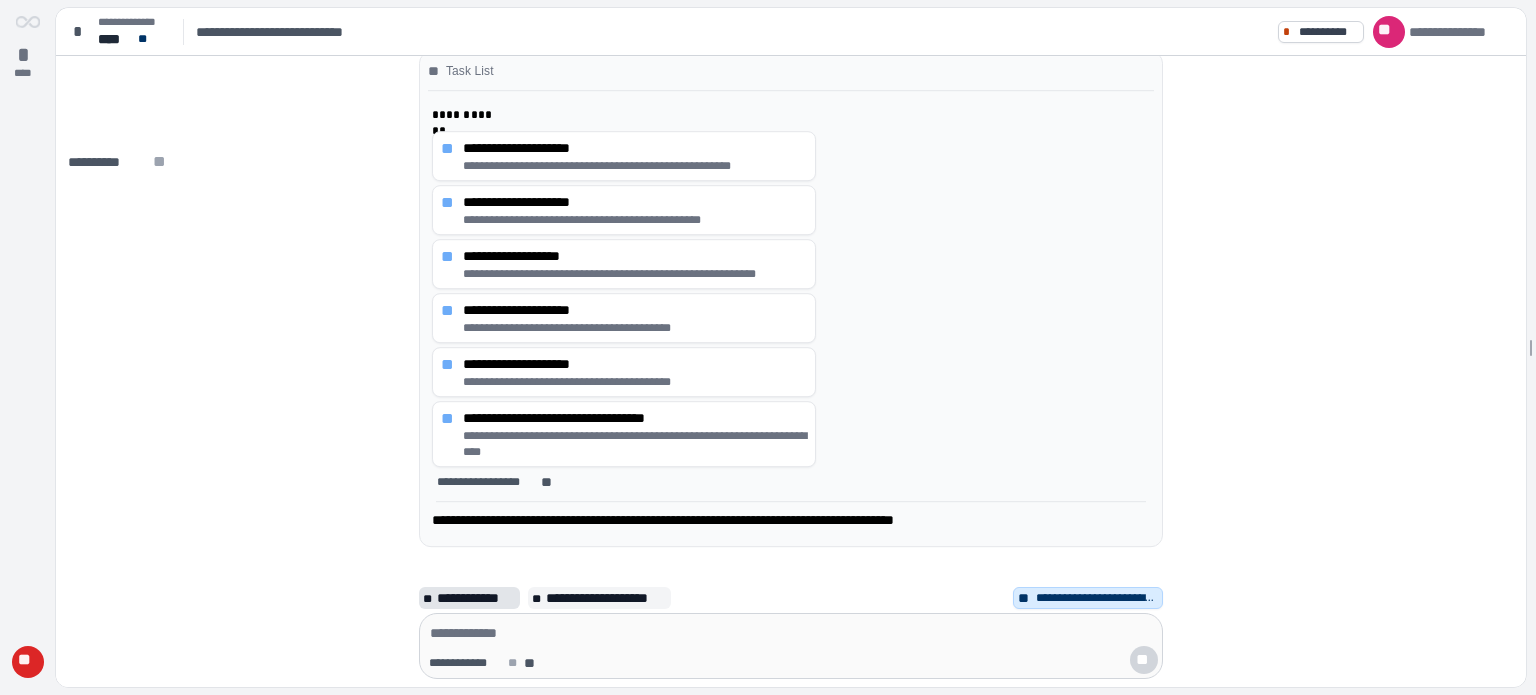 click on "**********" at bounding box center [476, 598] 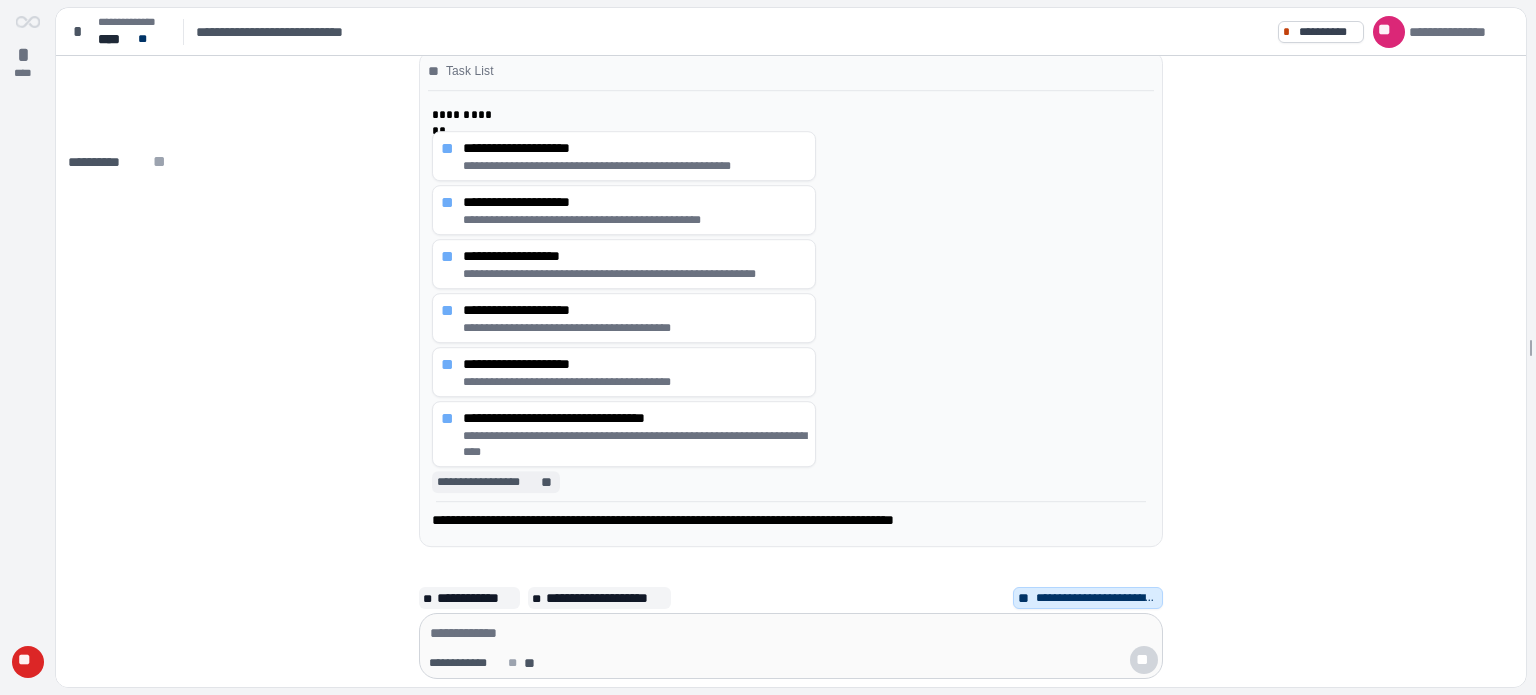 click on "**********" at bounding box center [487, 482] 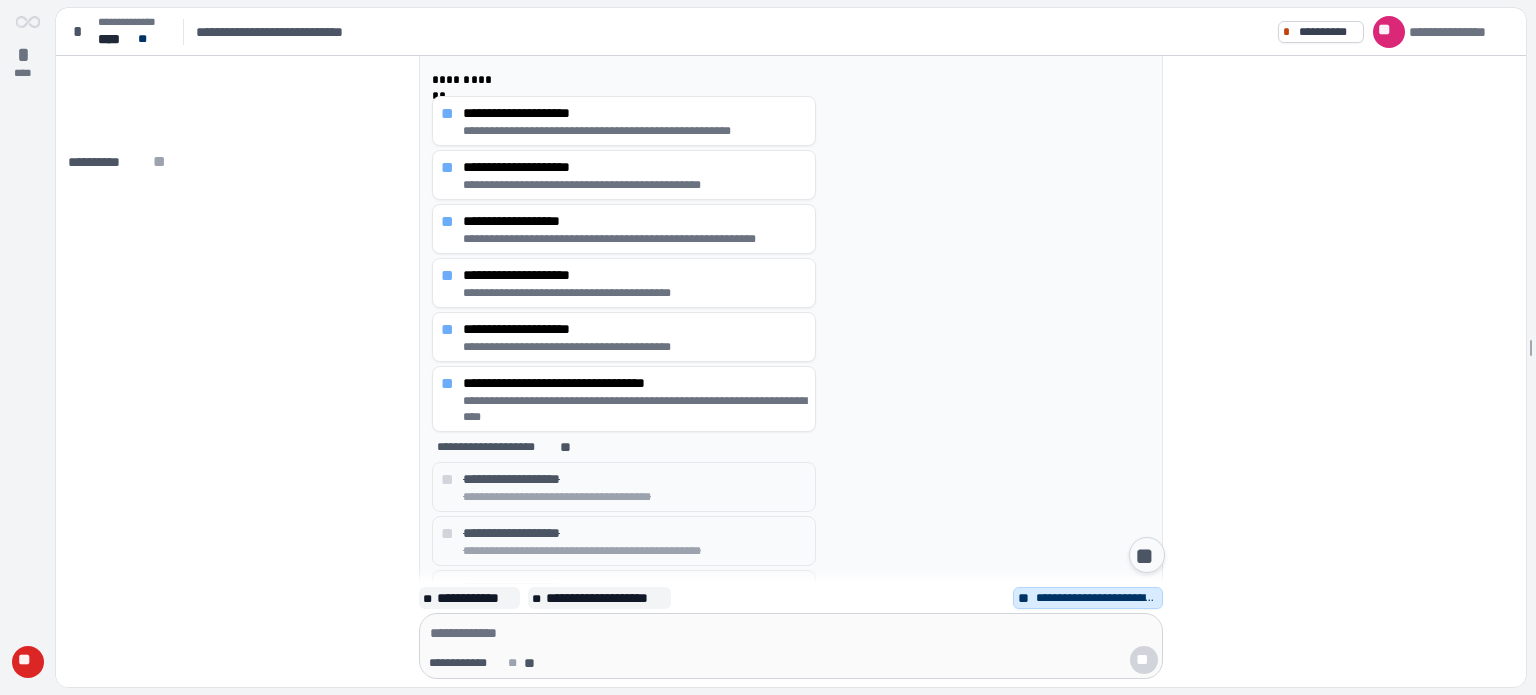 scroll, scrollTop: 400, scrollLeft: 0, axis: vertical 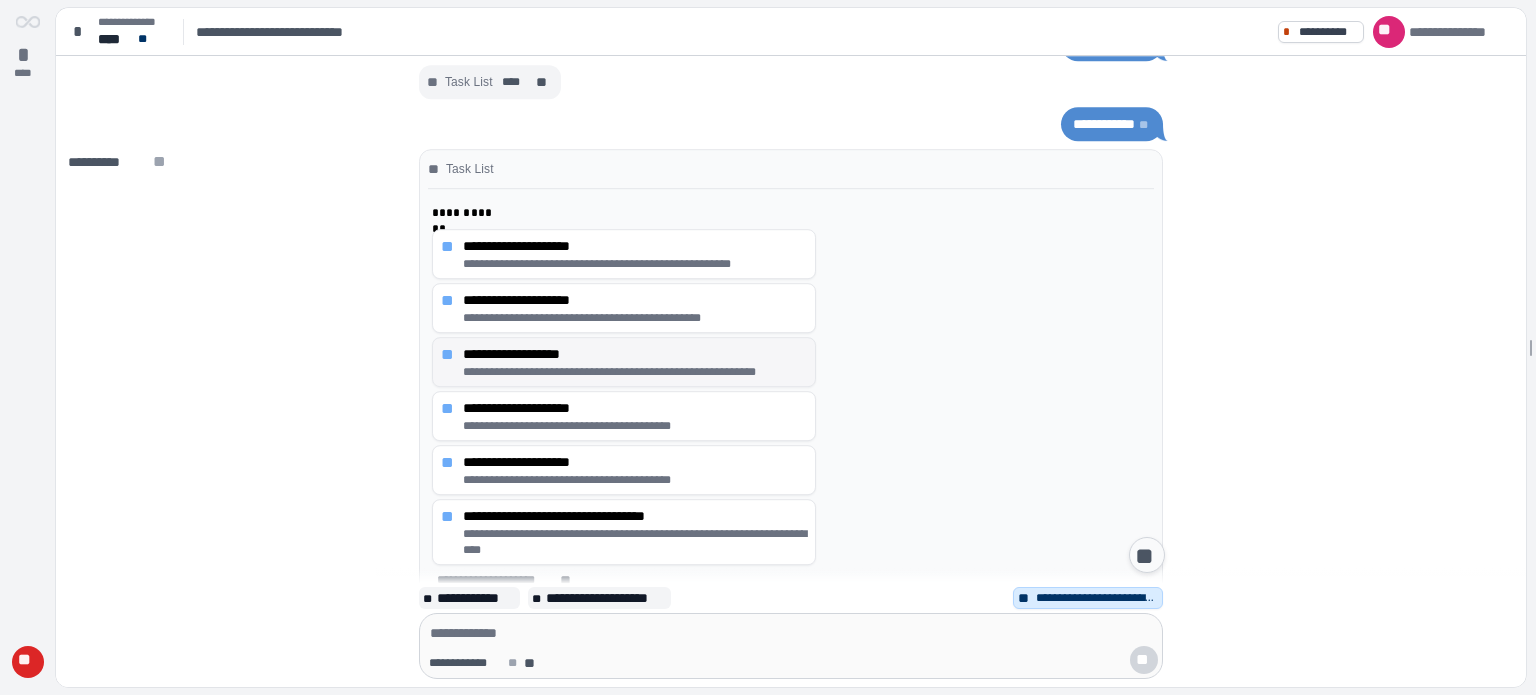 click on "**********" at bounding box center (635, 354) 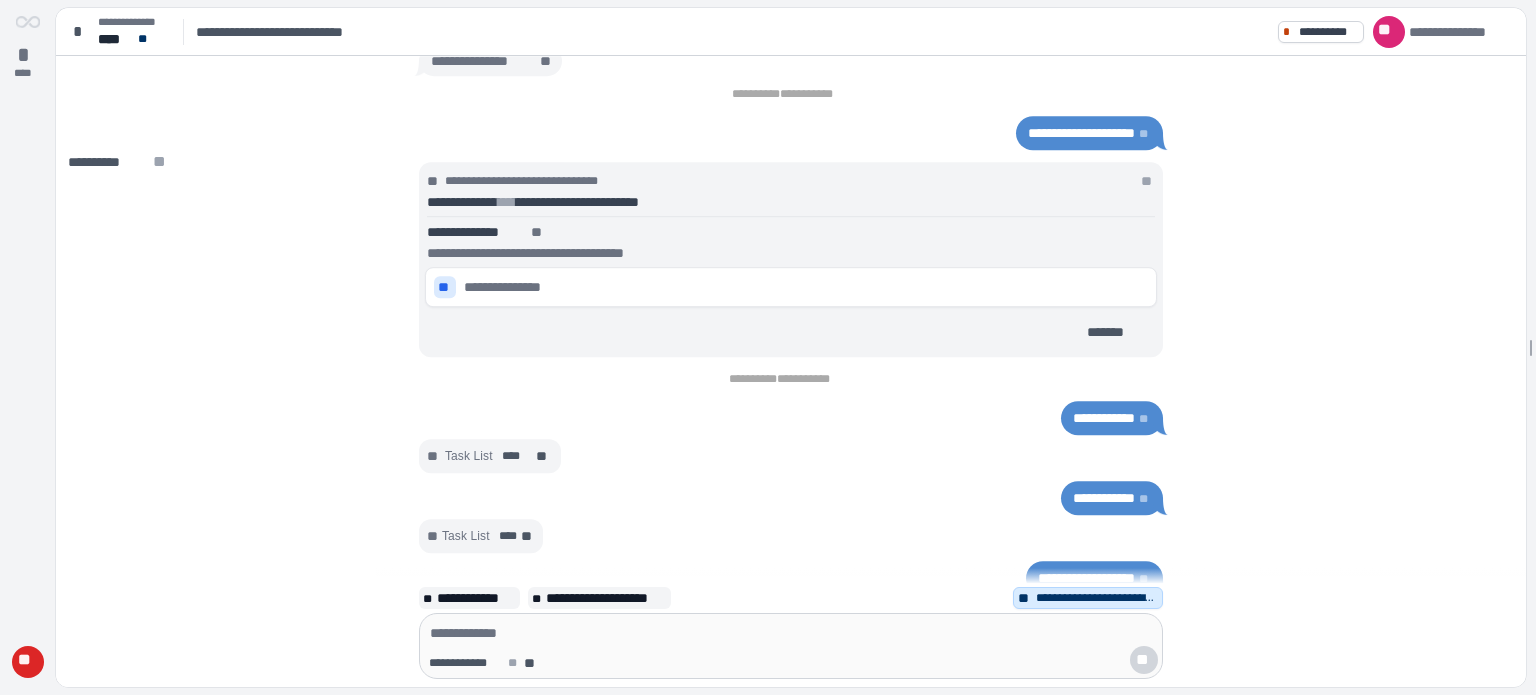 scroll, scrollTop: 0, scrollLeft: 0, axis: both 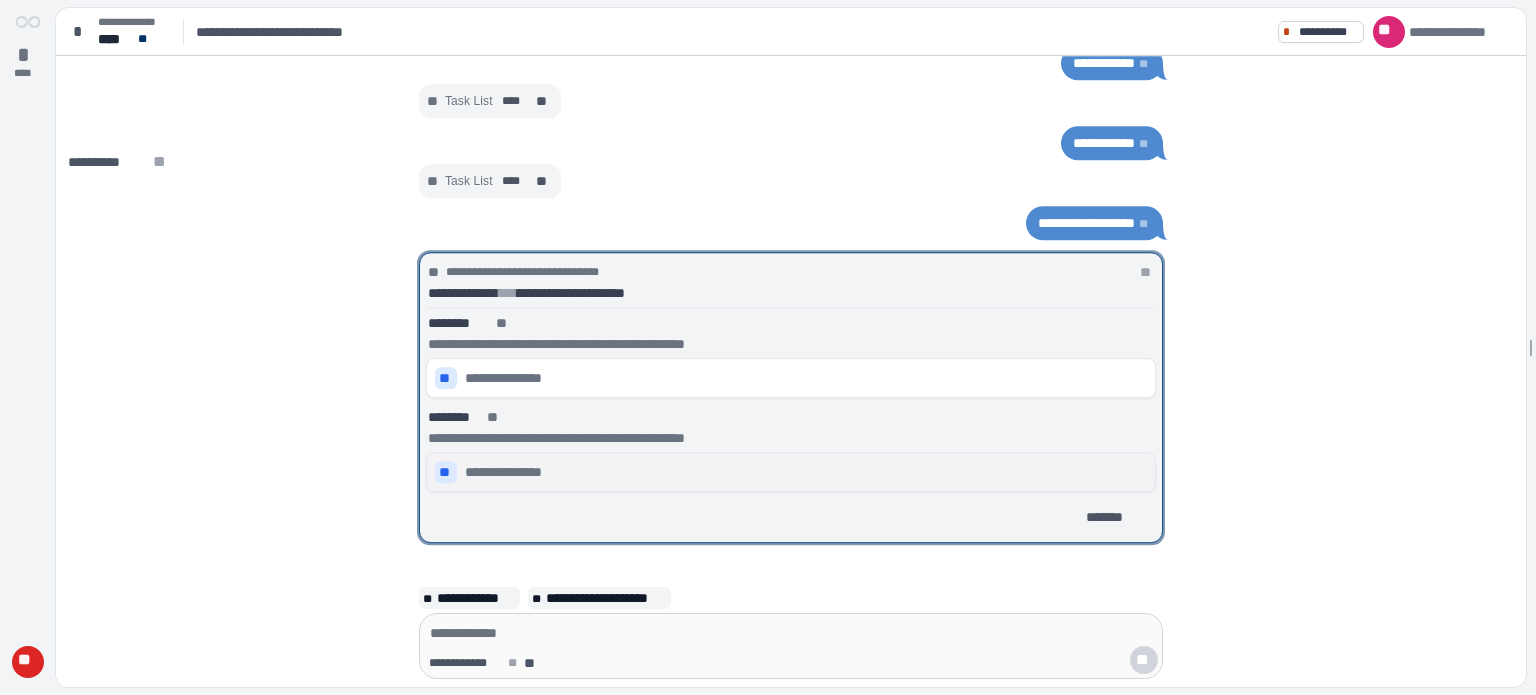 click on "**********" at bounding box center (511, 472) 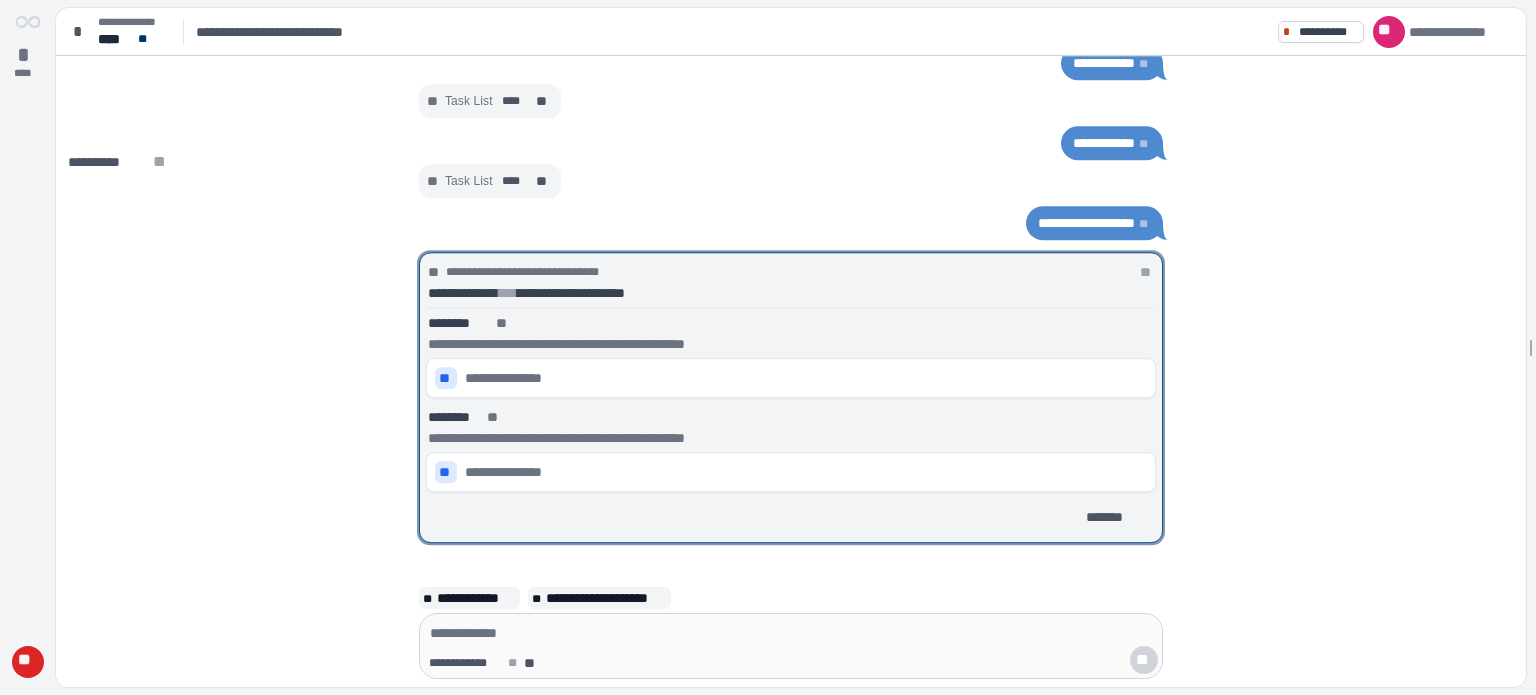 click on "**********" at bounding box center (791, 397) 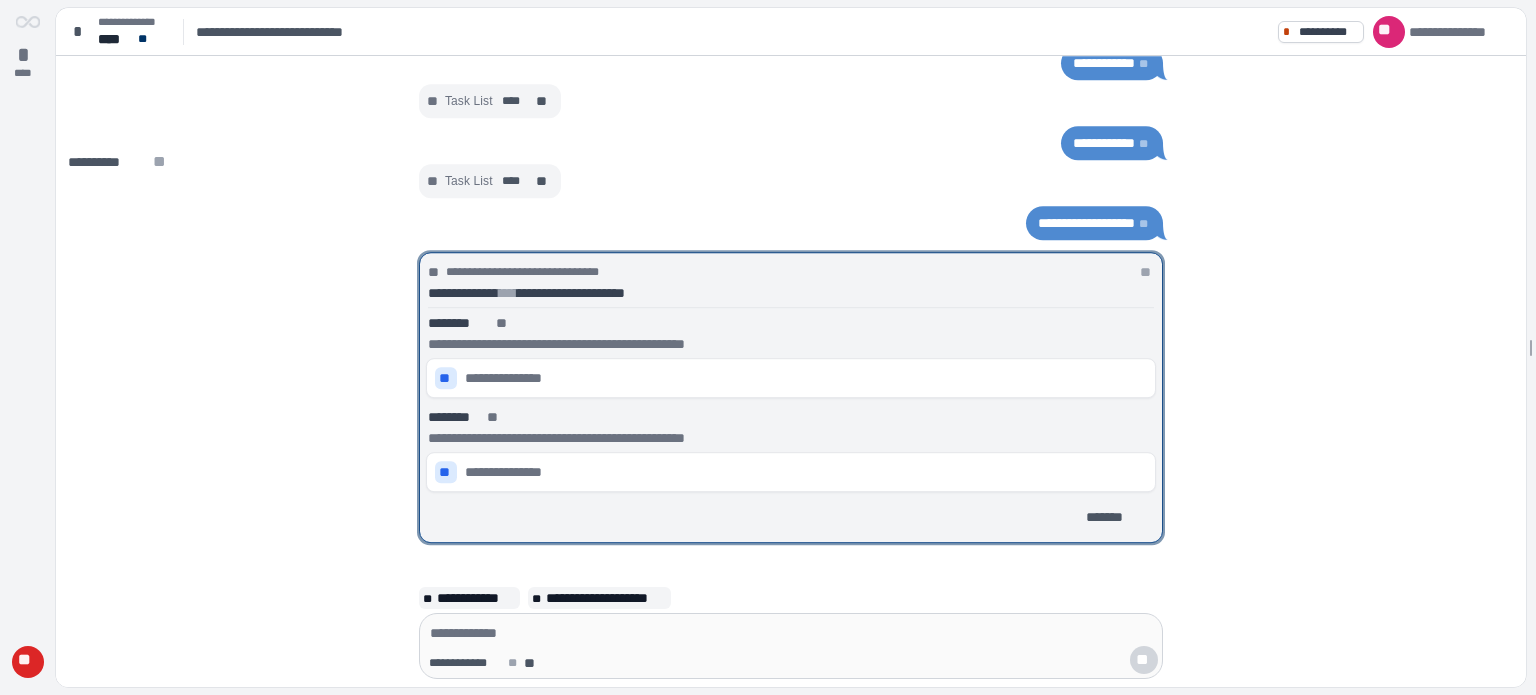 click at bounding box center [215, 436] 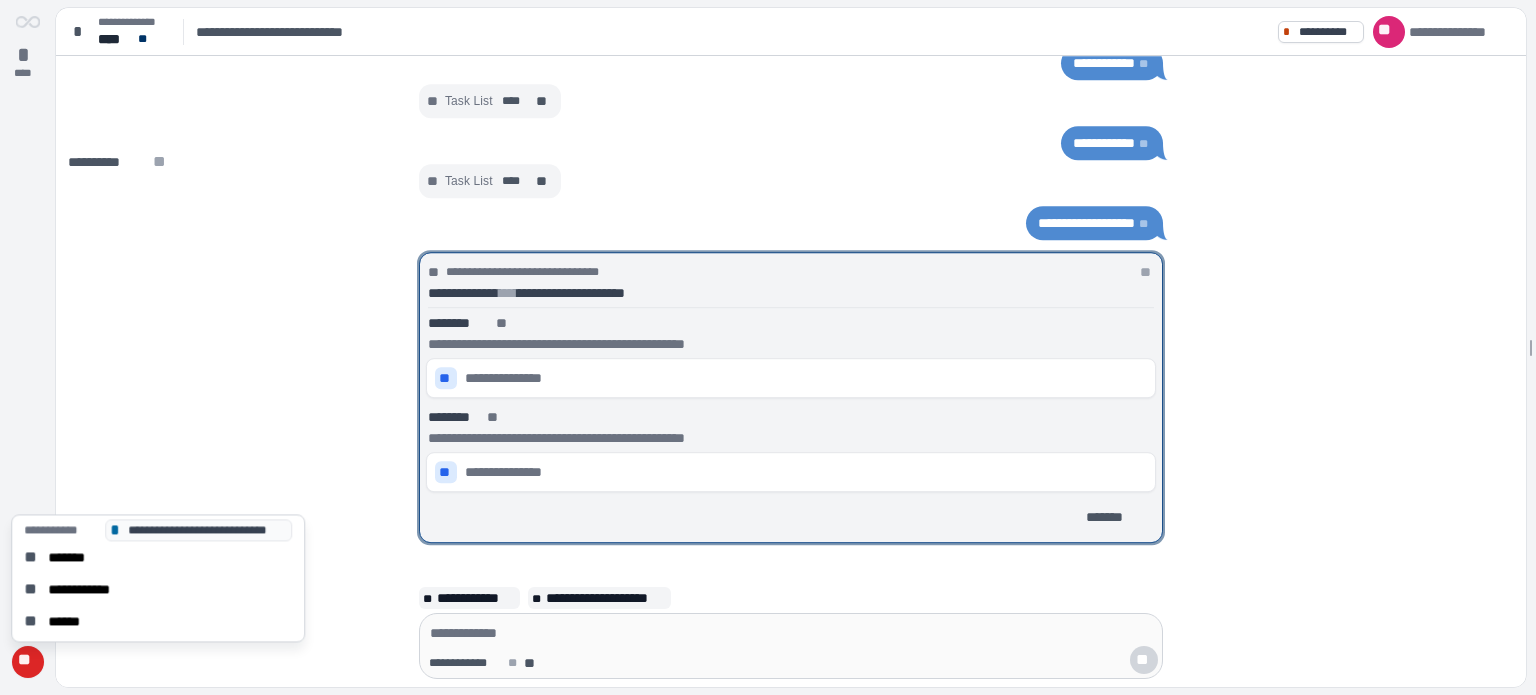 click on "**" at bounding box center (27, 662) 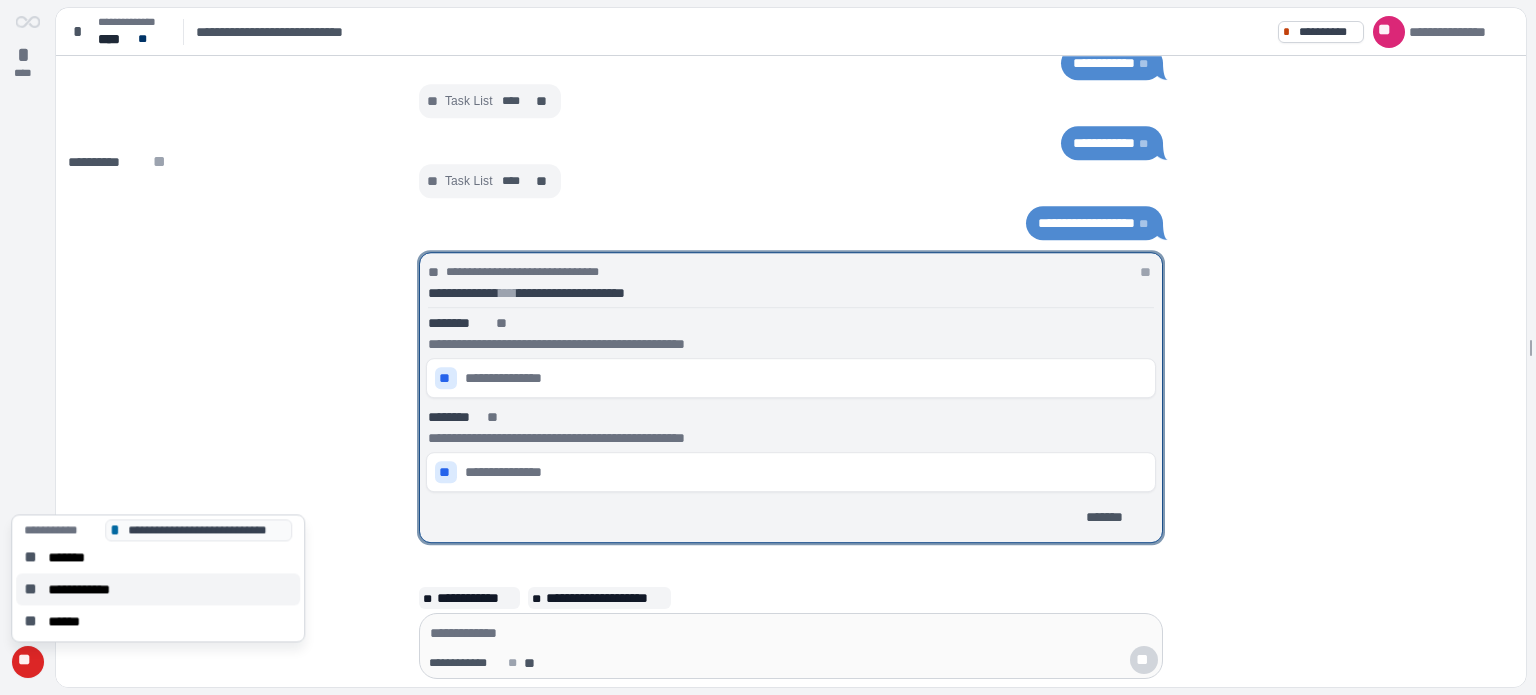 click on "**********" at bounding box center [89, 589] 